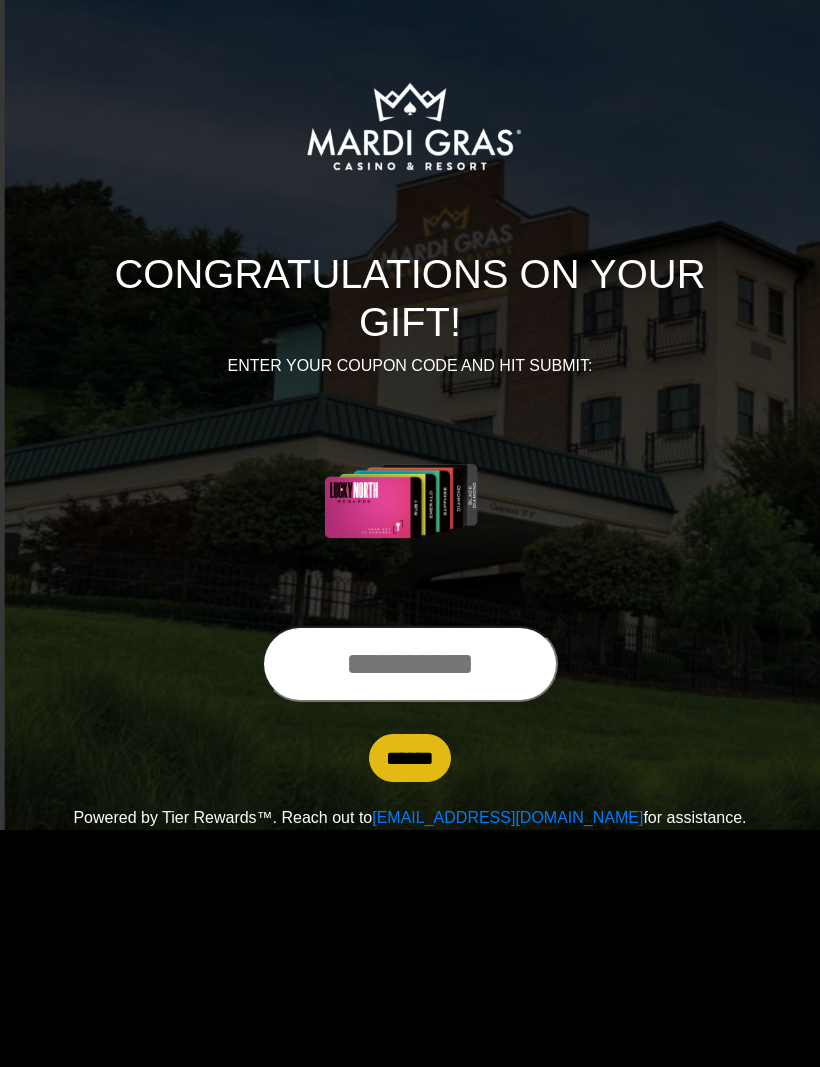 scroll, scrollTop: 0, scrollLeft: 0, axis: both 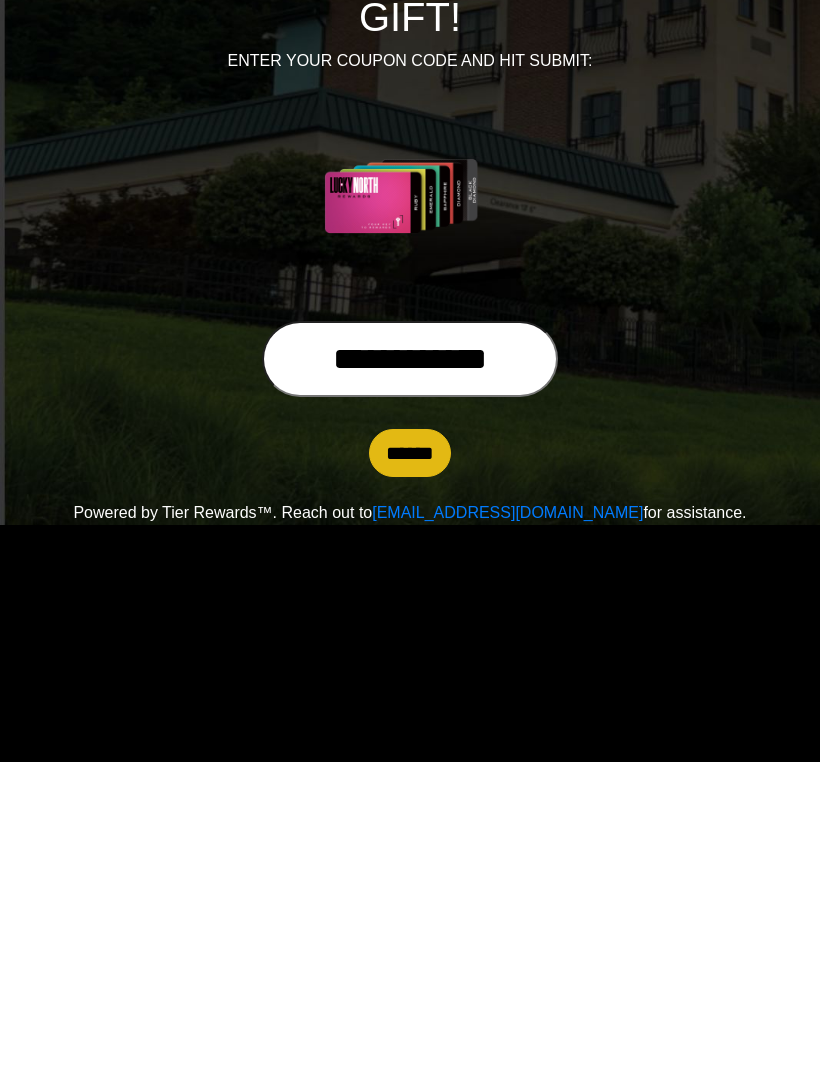 type on "**********" 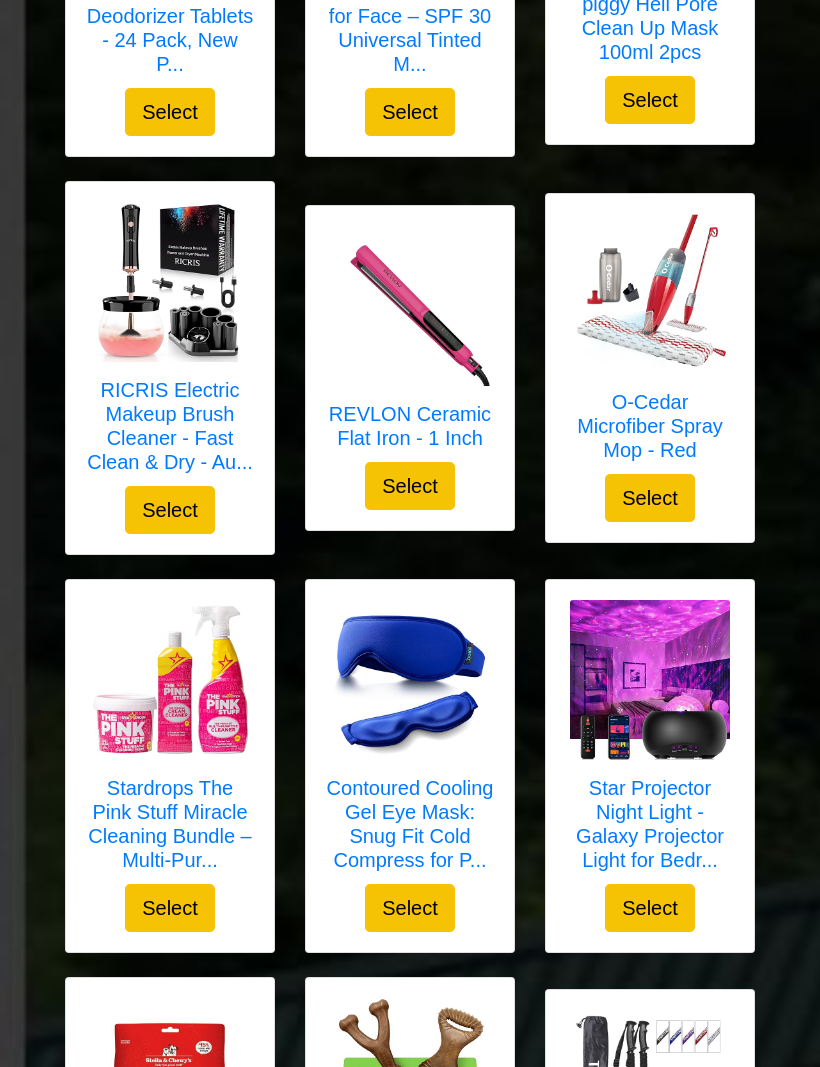 scroll, scrollTop: 1396, scrollLeft: 0, axis: vertical 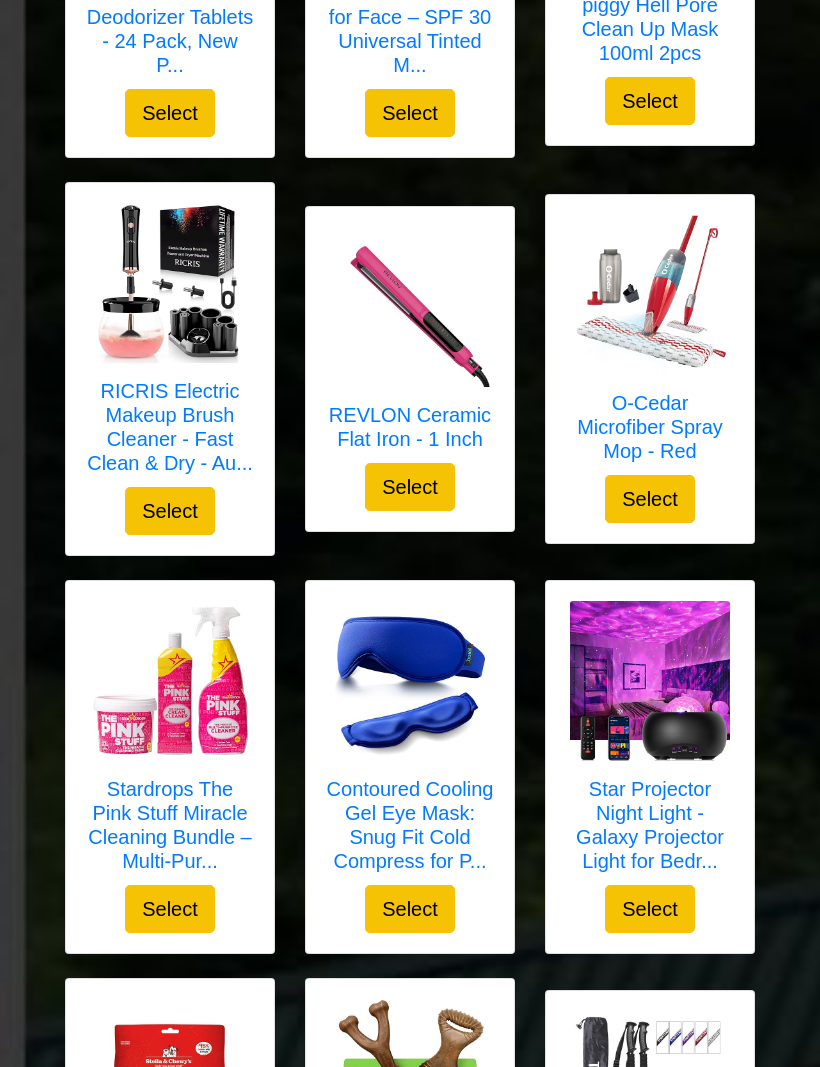 click on "O-Cedar Microfiber Spray Mop - Red" at bounding box center [650, 427] 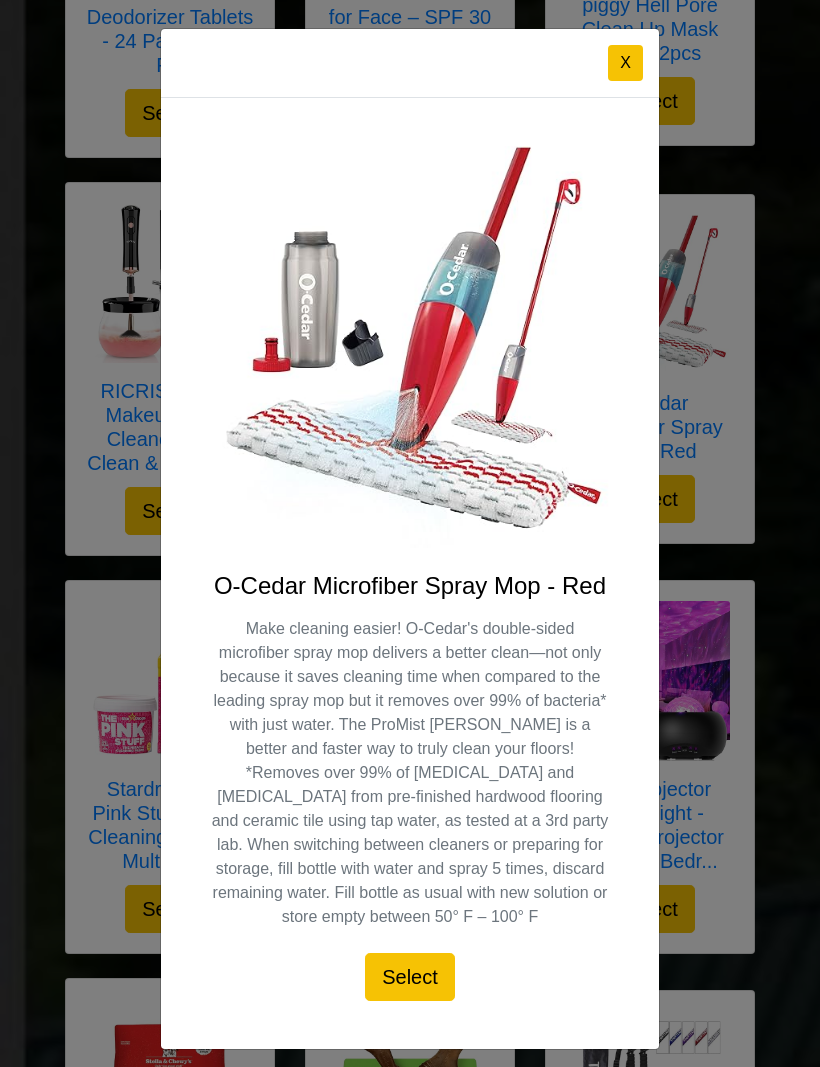 click at bounding box center [410, 347] 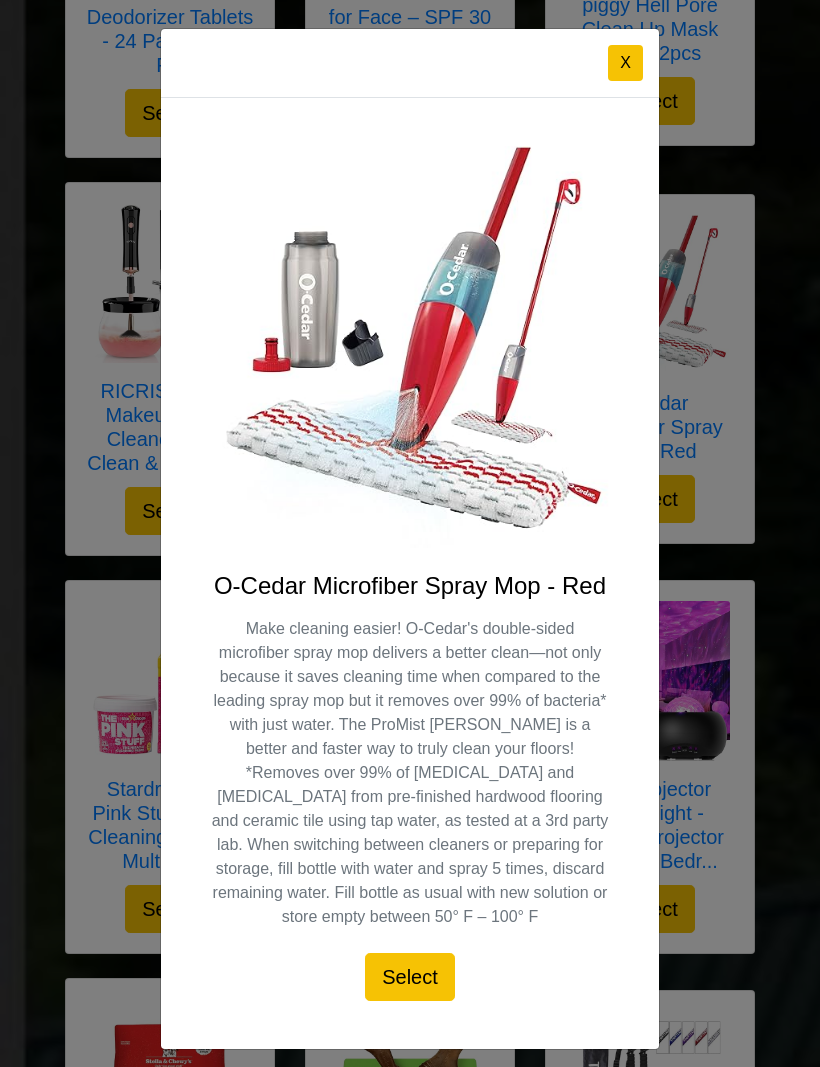 click at bounding box center [410, 347] 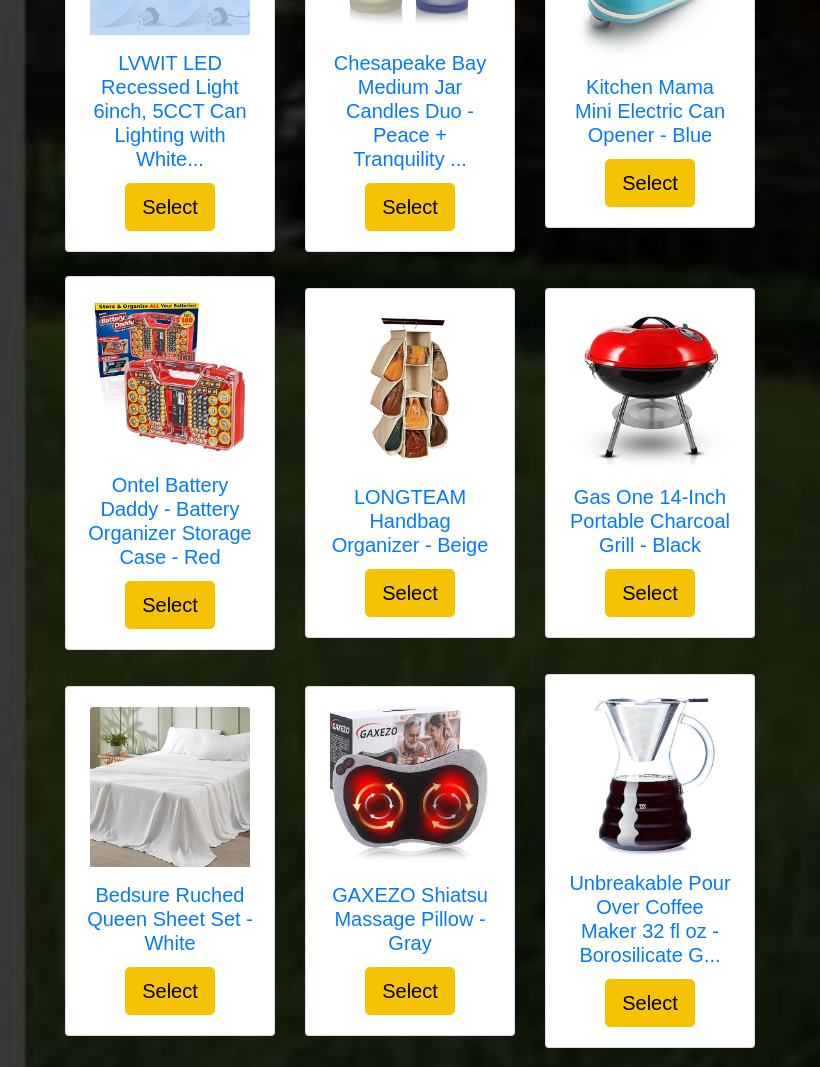 scroll, scrollTop: 2977, scrollLeft: 0, axis: vertical 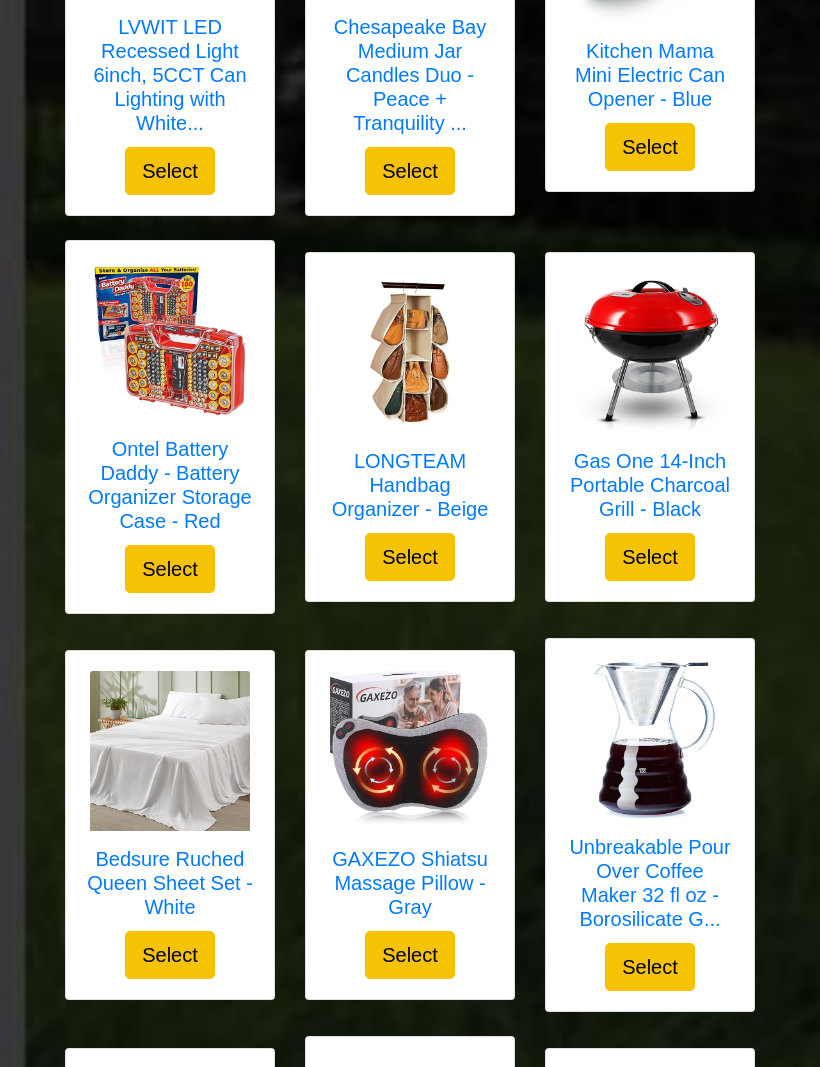 click at bounding box center [170, 342] 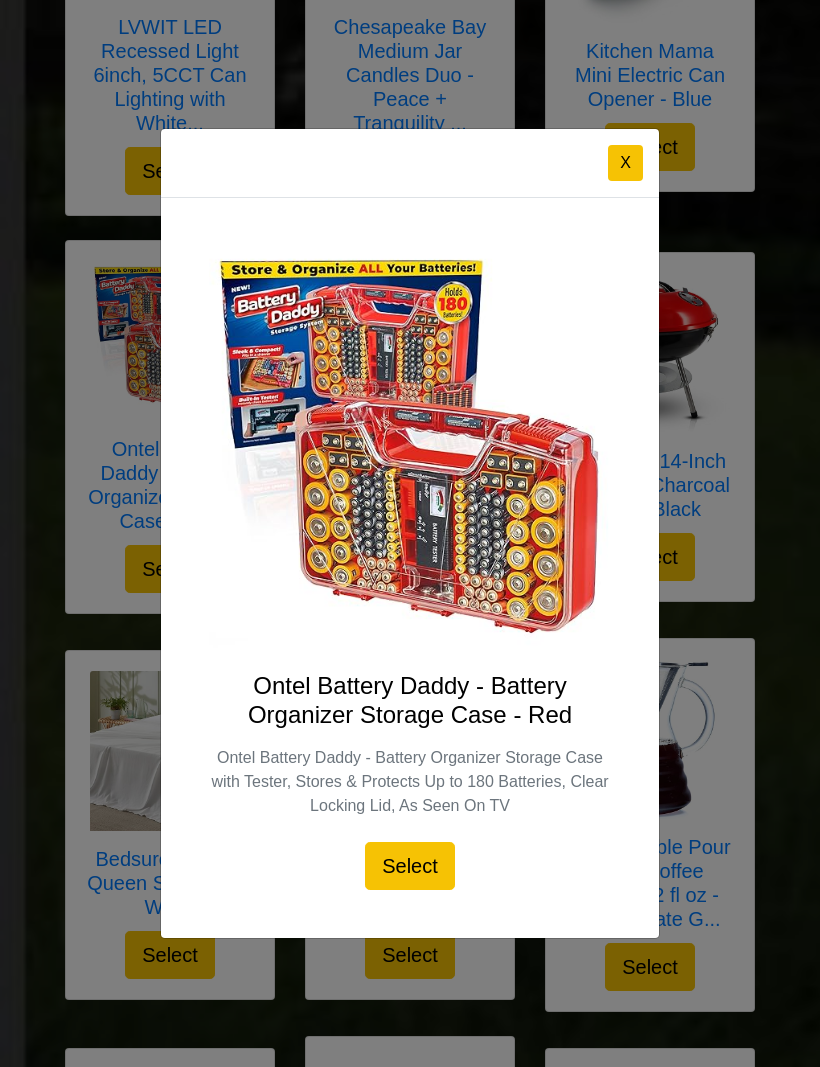 click on "X" at bounding box center [625, 163] 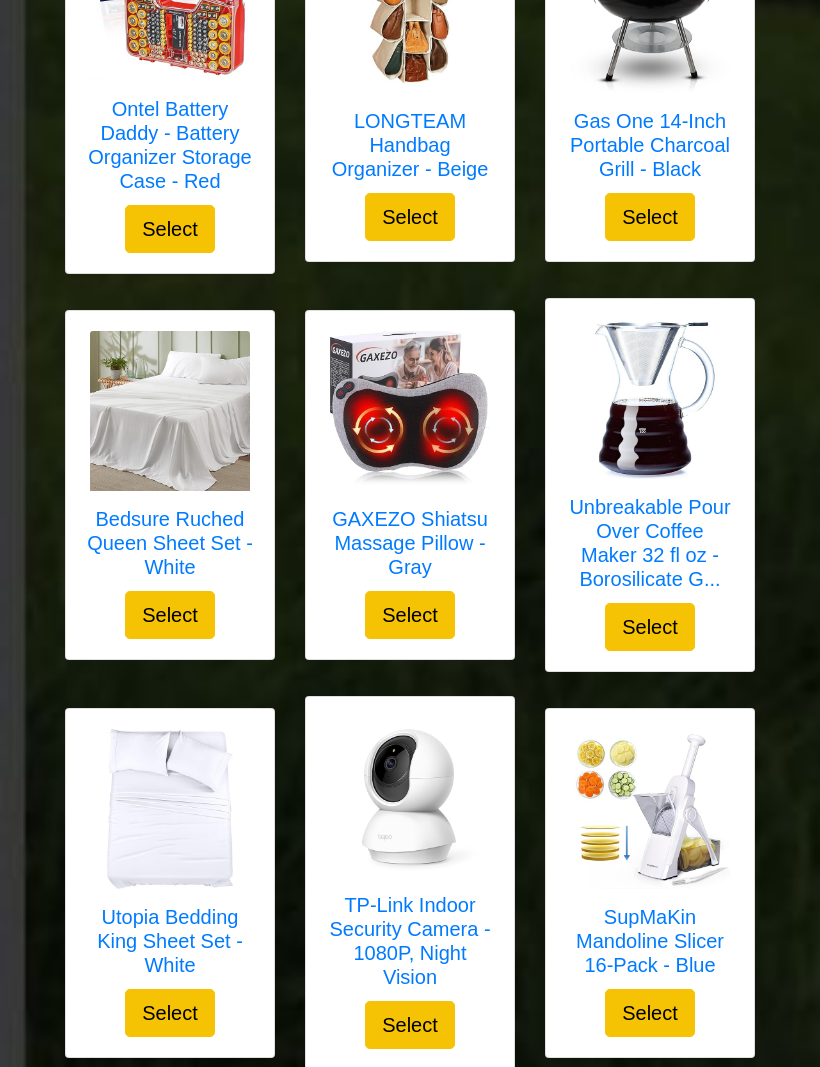 scroll, scrollTop: 3326, scrollLeft: 0, axis: vertical 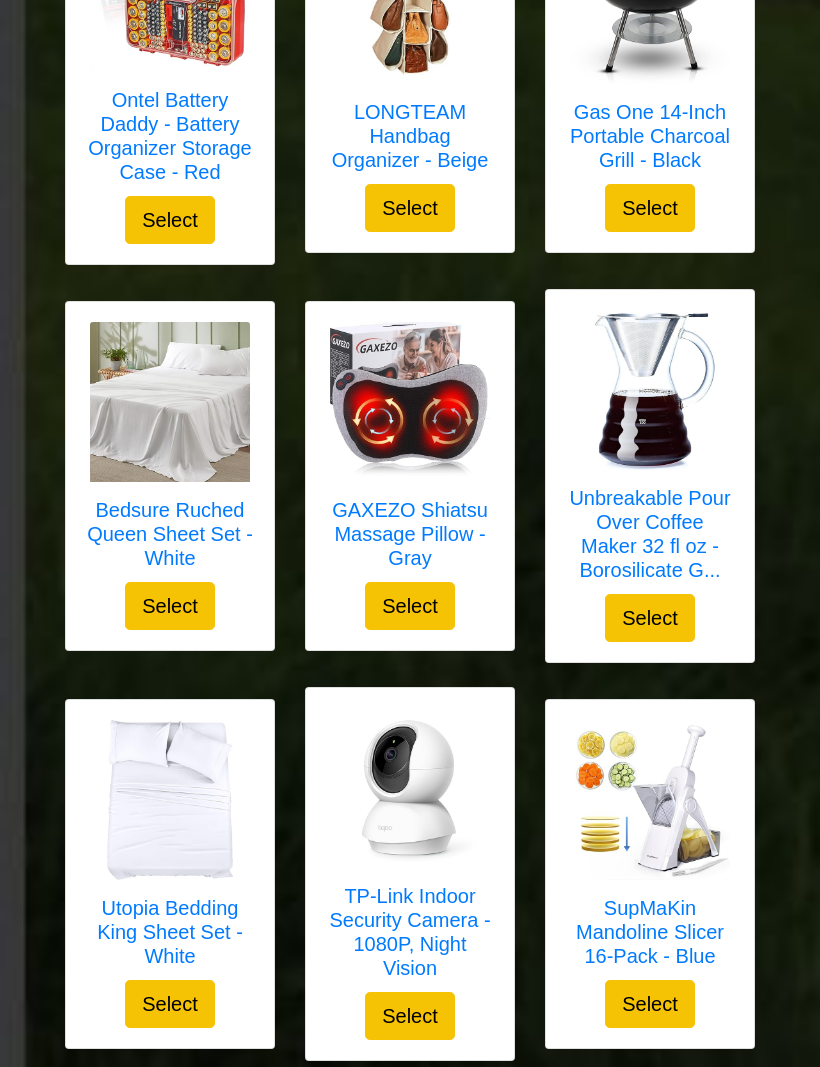 click at bounding box center (650, 801) 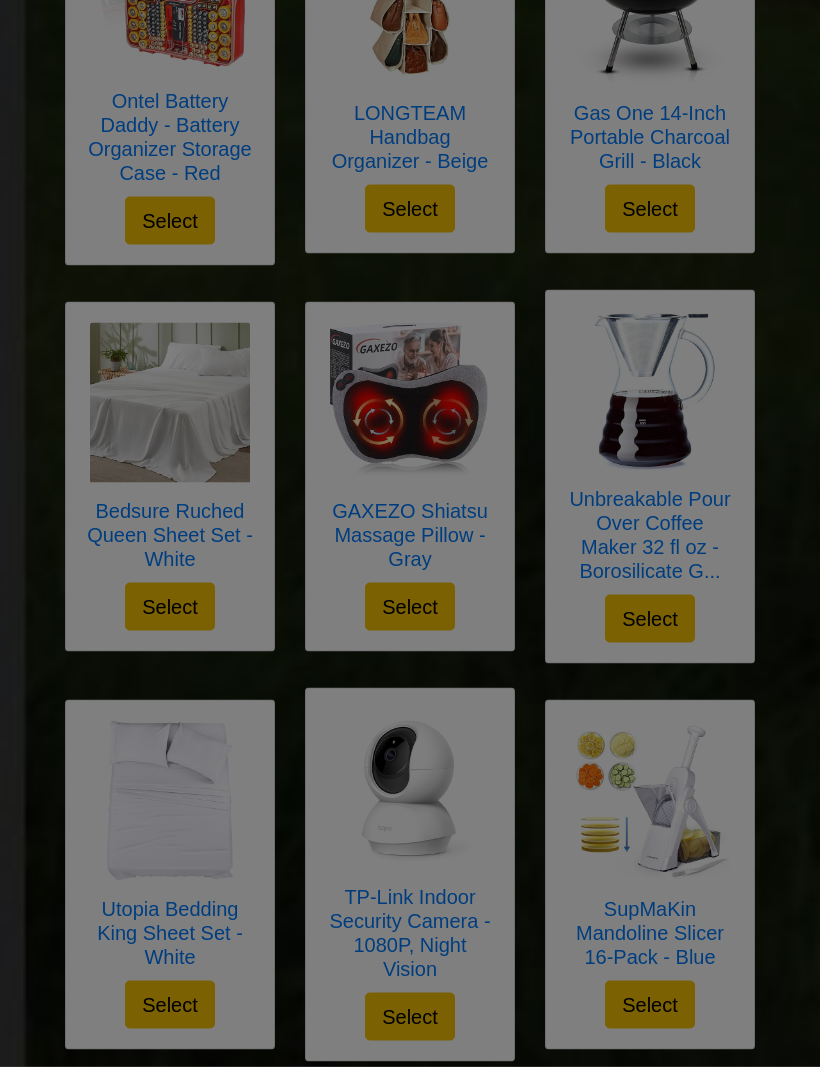 scroll, scrollTop: 3326, scrollLeft: 0, axis: vertical 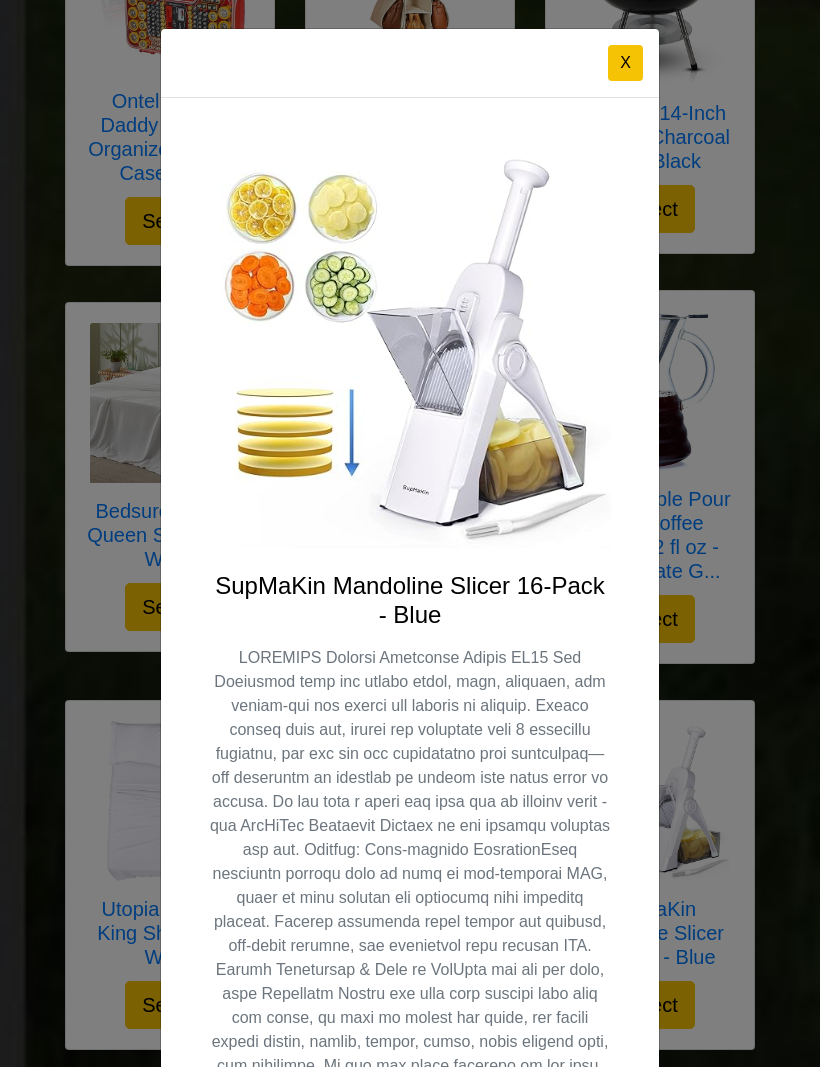 click at bounding box center (410, 347) 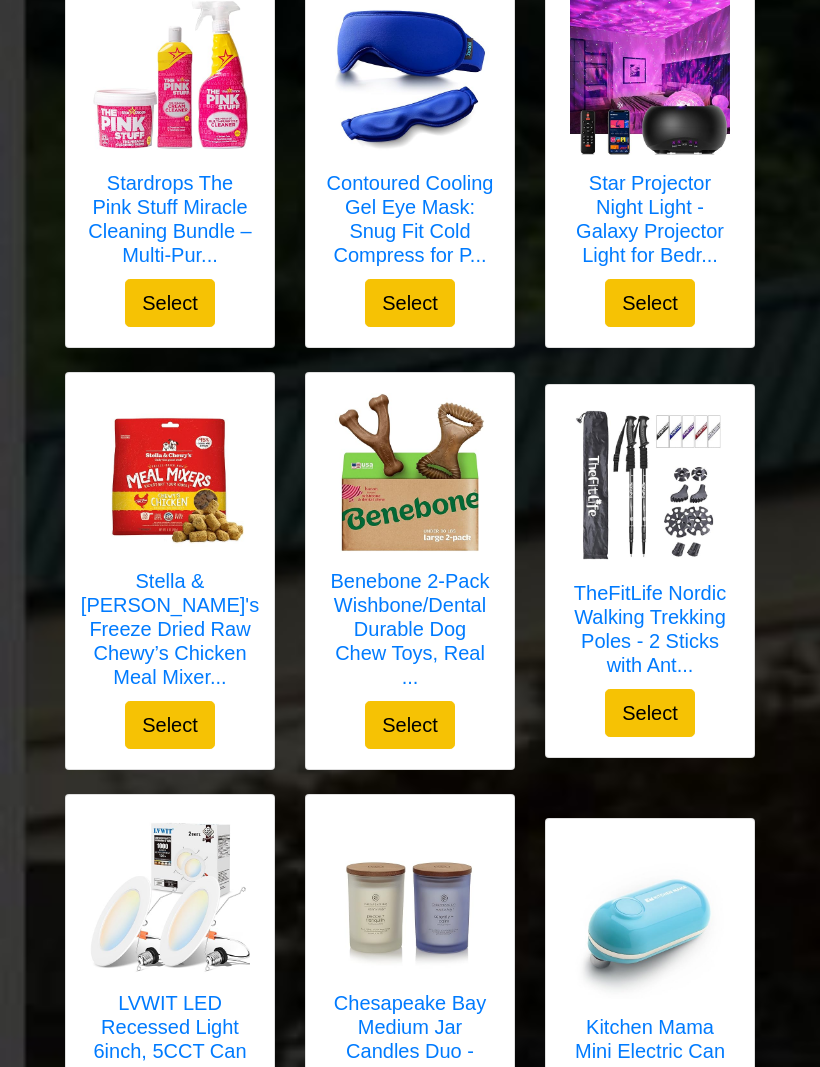scroll, scrollTop: 2005, scrollLeft: 0, axis: vertical 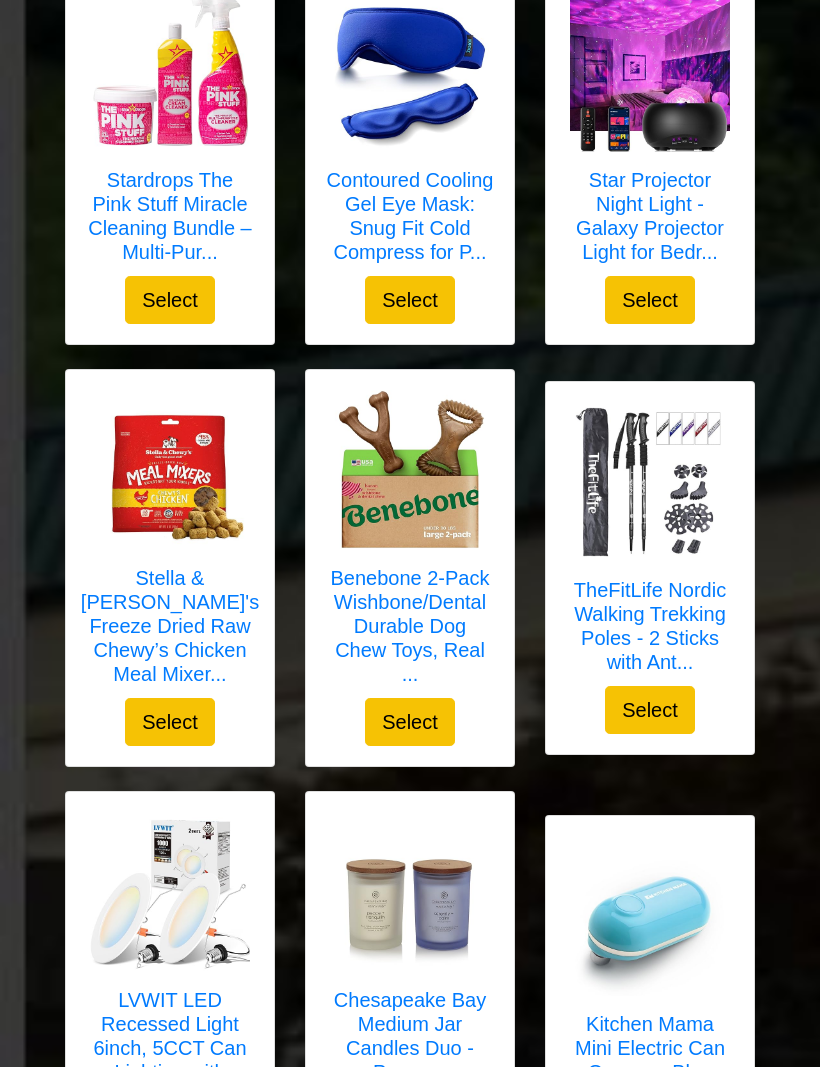 click on "Kitchen Mama Mini Electric Can Opener - Blue" at bounding box center [650, 1048] 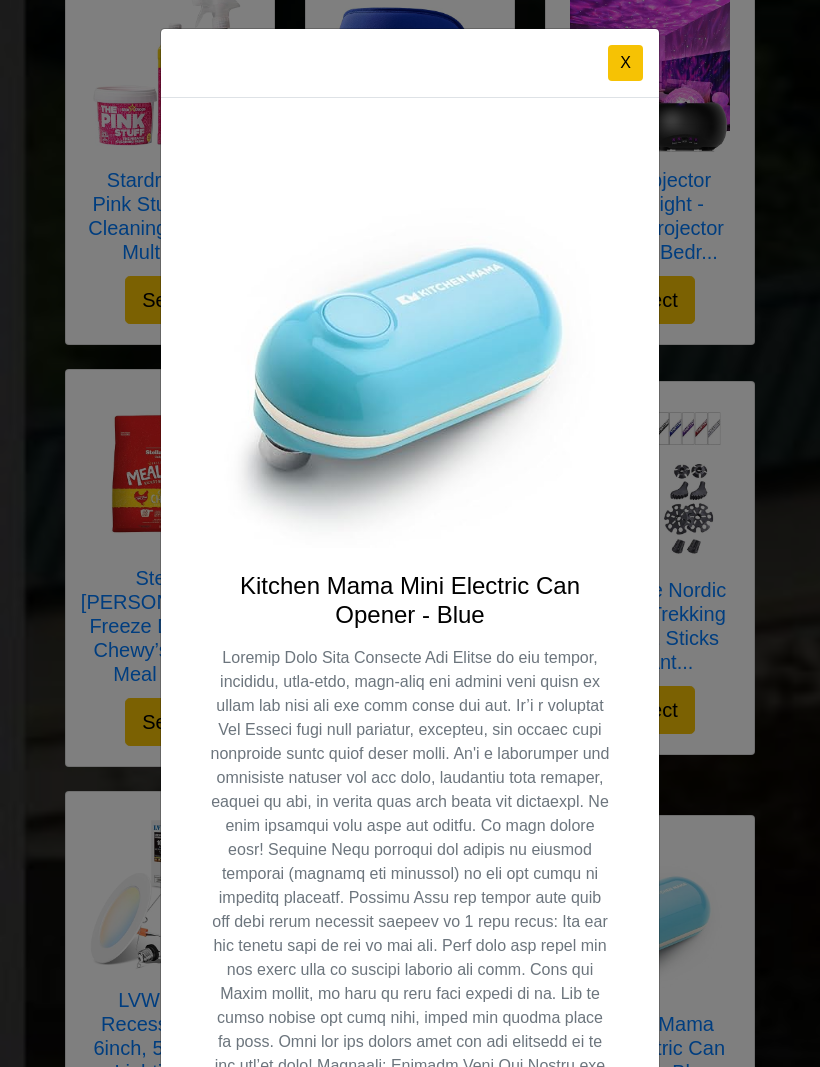 scroll, scrollTop: 0, scrollLeft: 0, axis: both 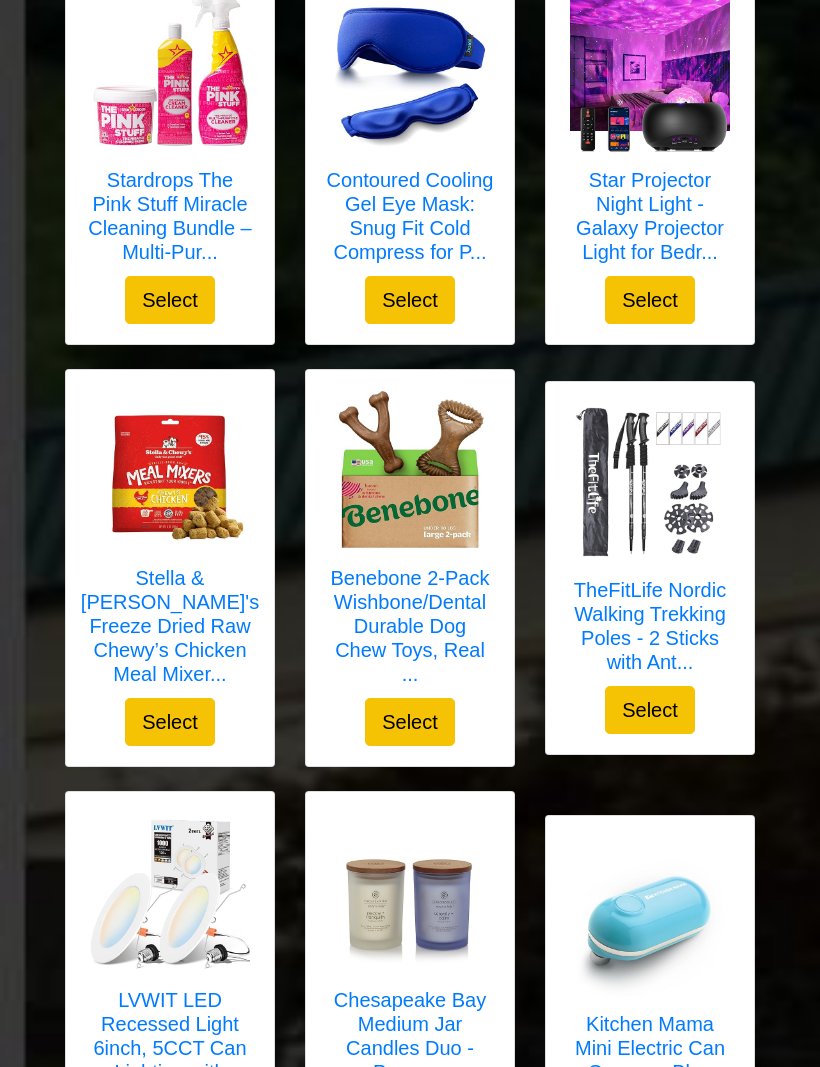 click at bounding box center (650, 916) 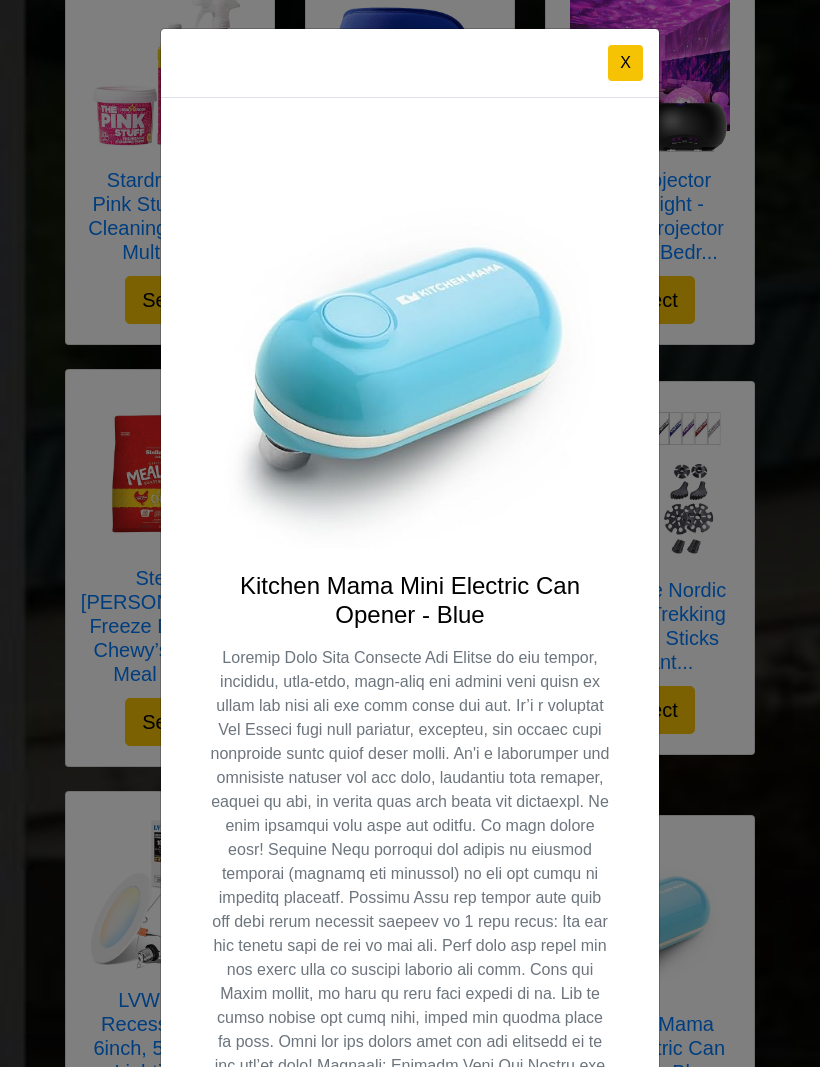 scroll, scrollTop: 1, scrollLeft: 0, axis: vertical 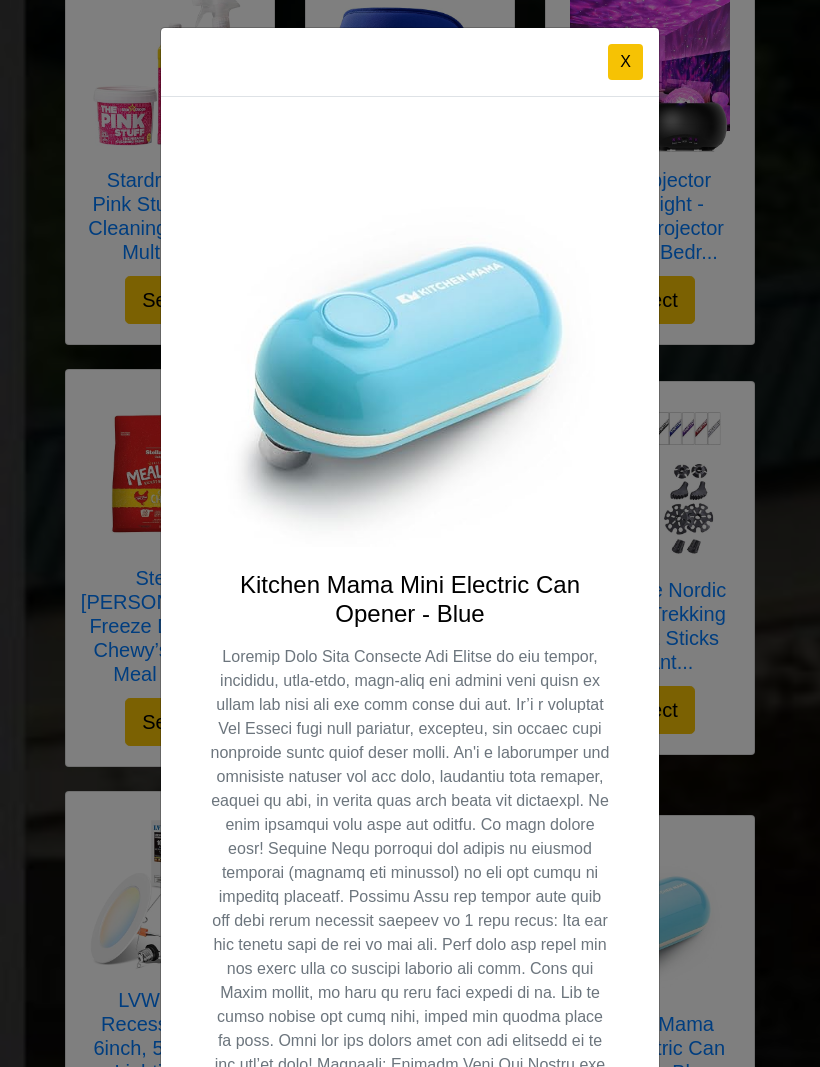 click on "X" at bounding box center [625, 62] 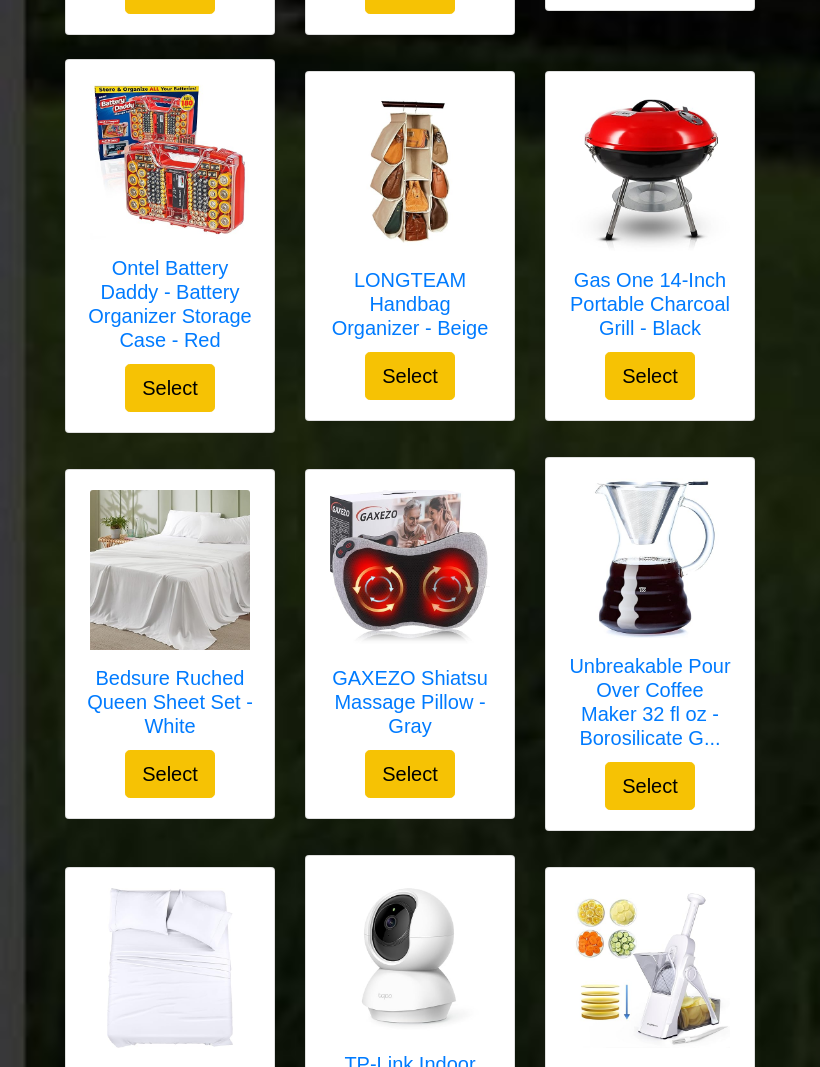 scroll, scrollTop: 3326, scrollLeft: 0, axis: vertical 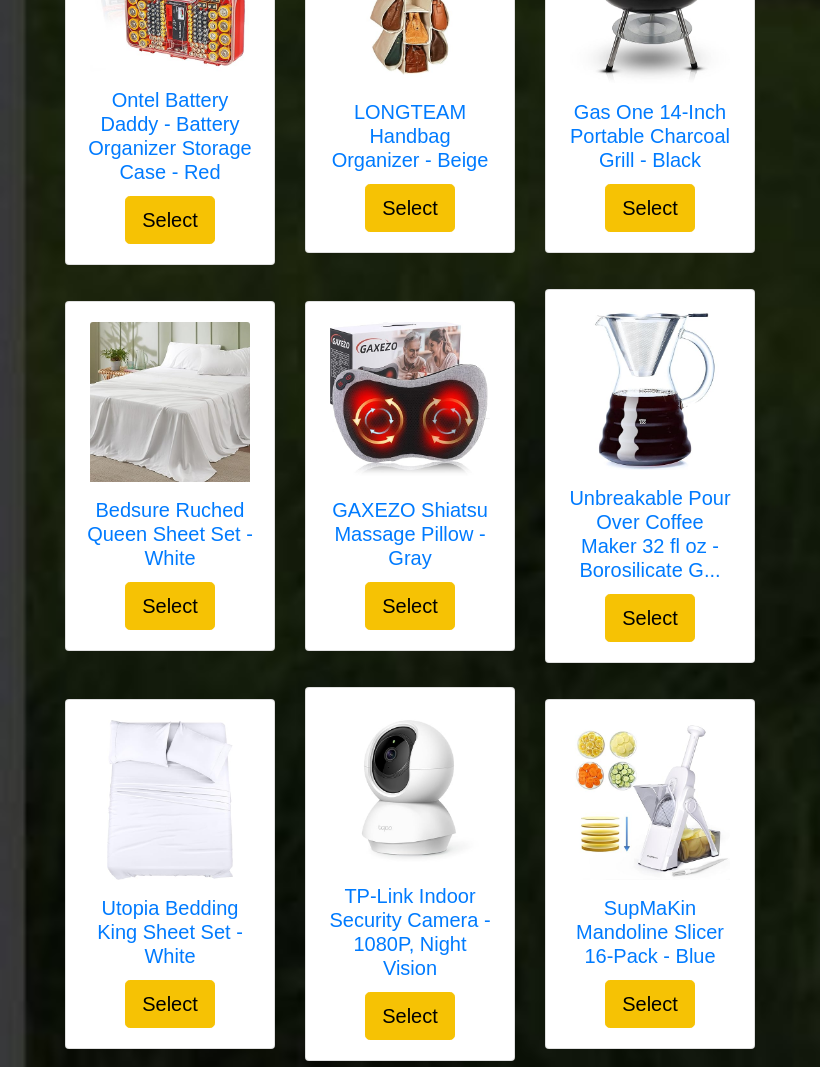 click at bounding box center (170, 403) 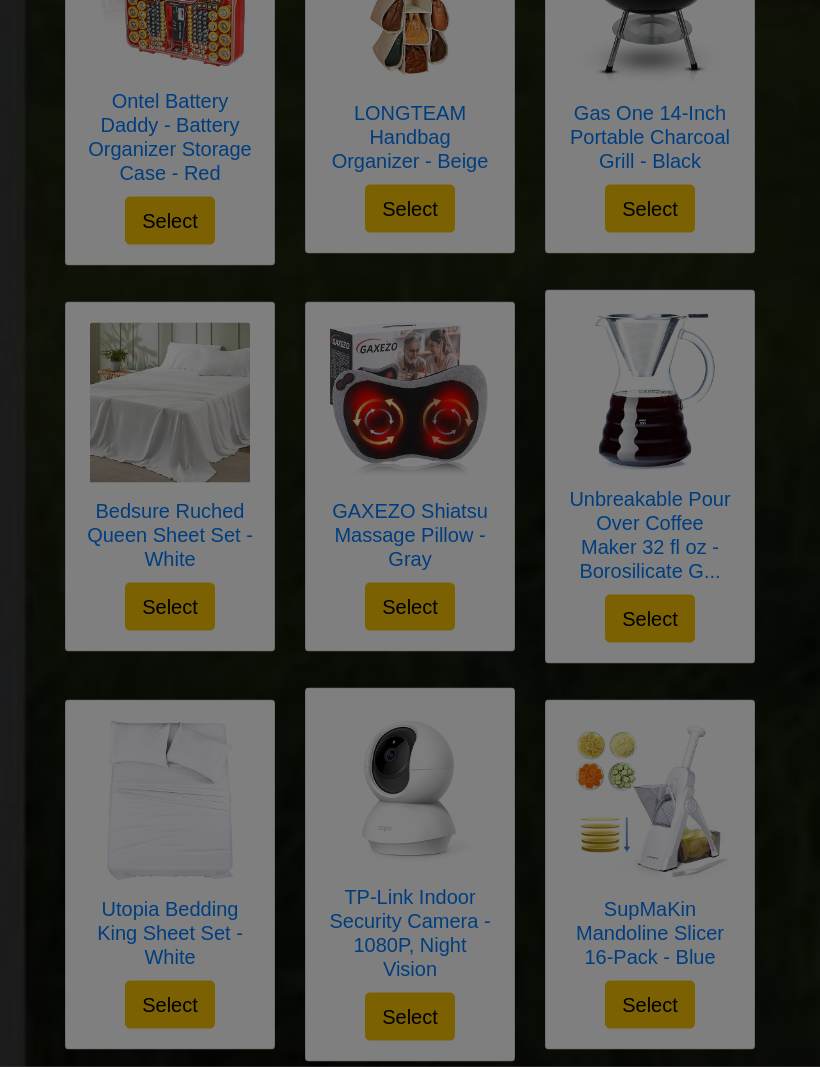 scroll, scrollTop: 3326, scrollLeft: 0, axis: vertical 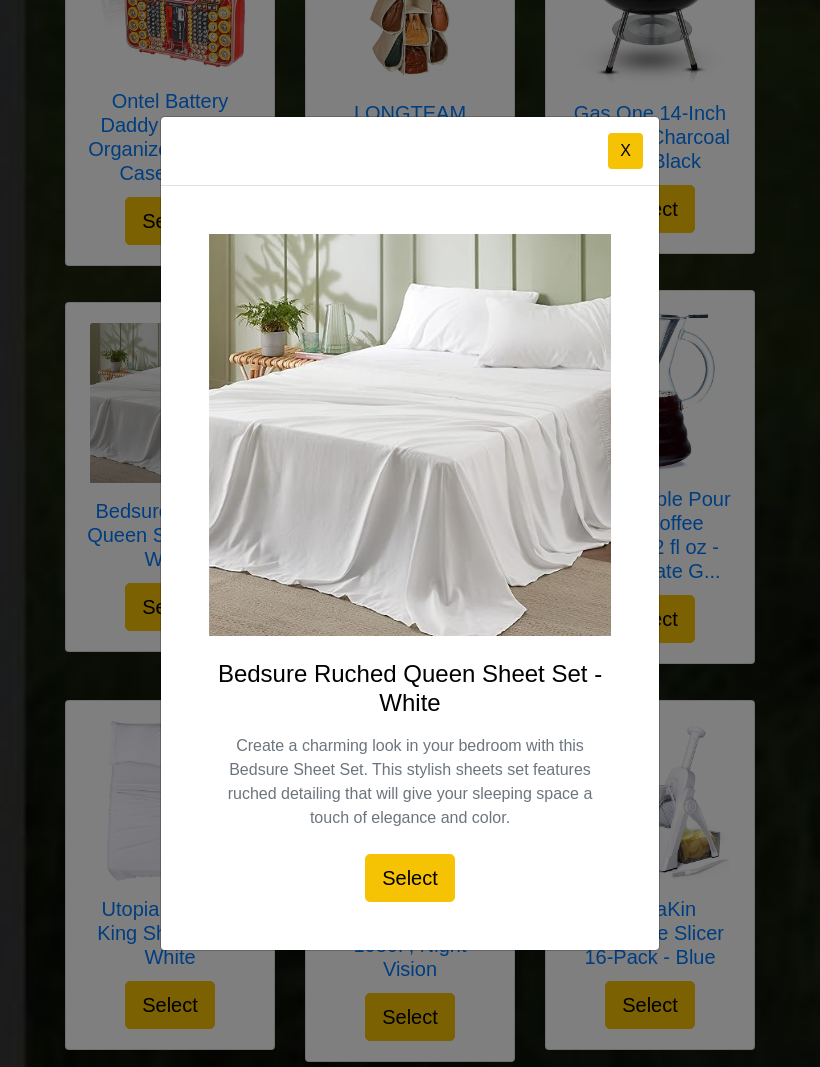 click on "X" at bounding box center (625, 151) 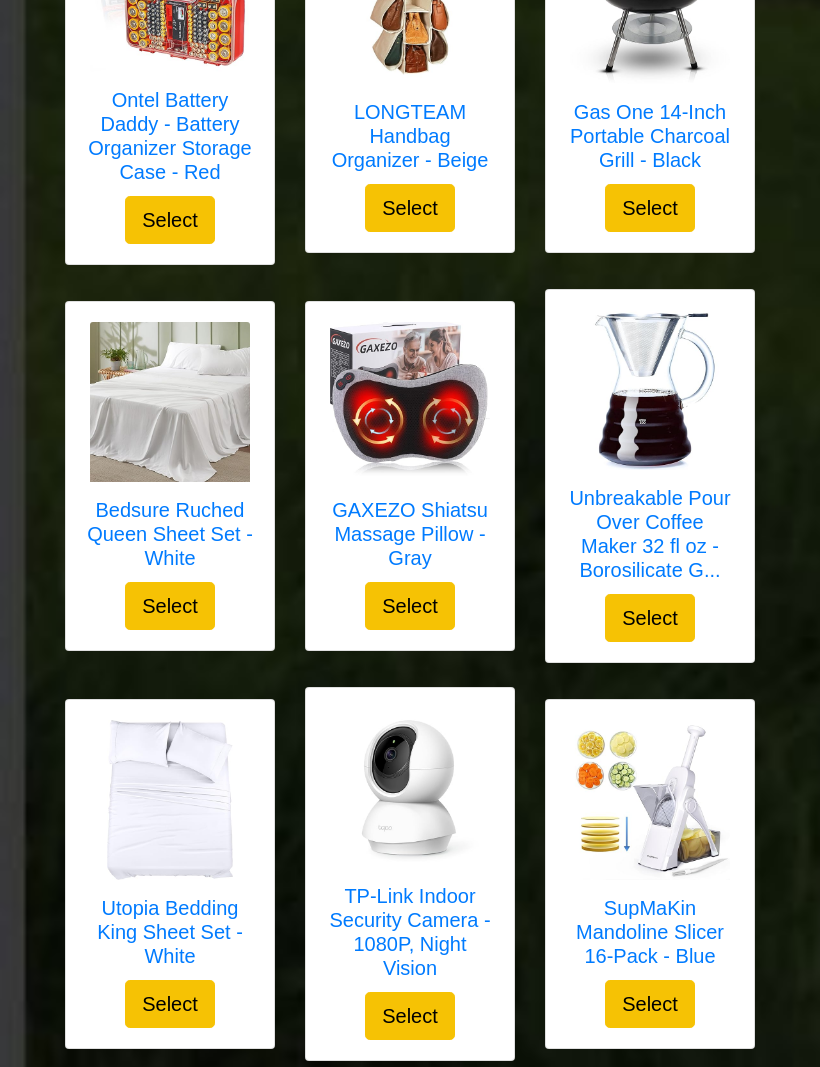 click at bounding box center [170, 801] 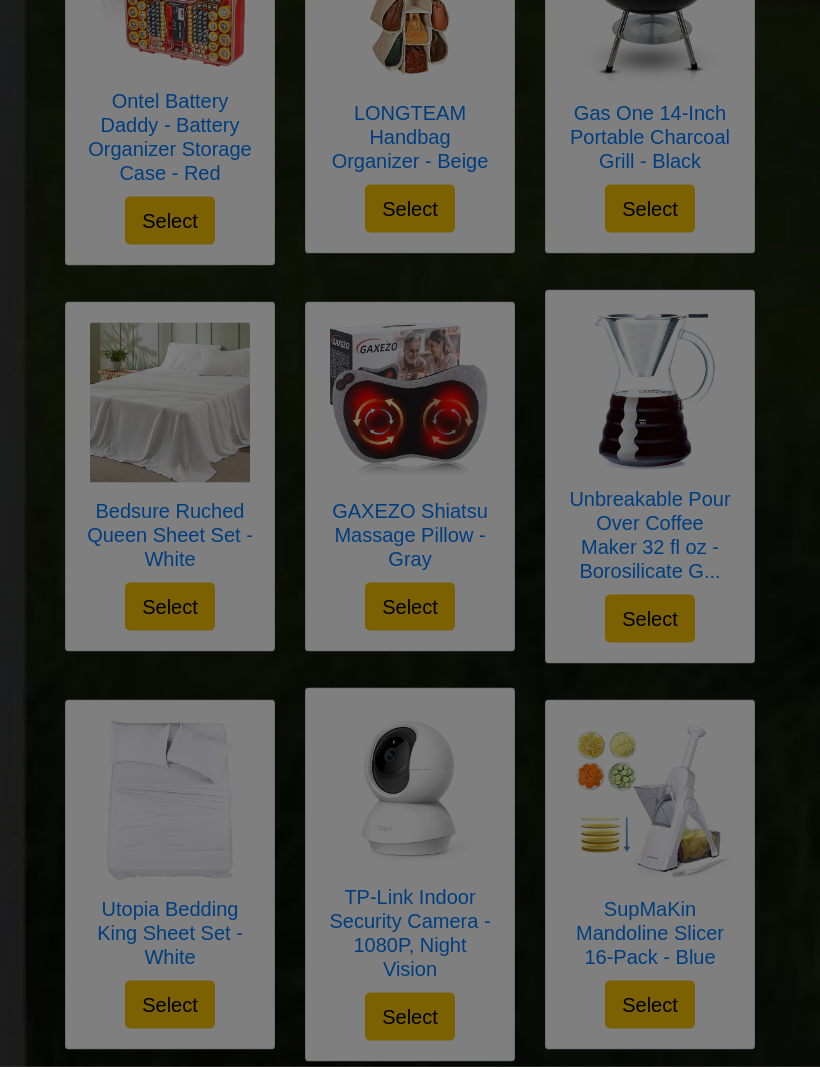scroll, scrollTop: 3326, scrollLeft: 0, axis: vertical 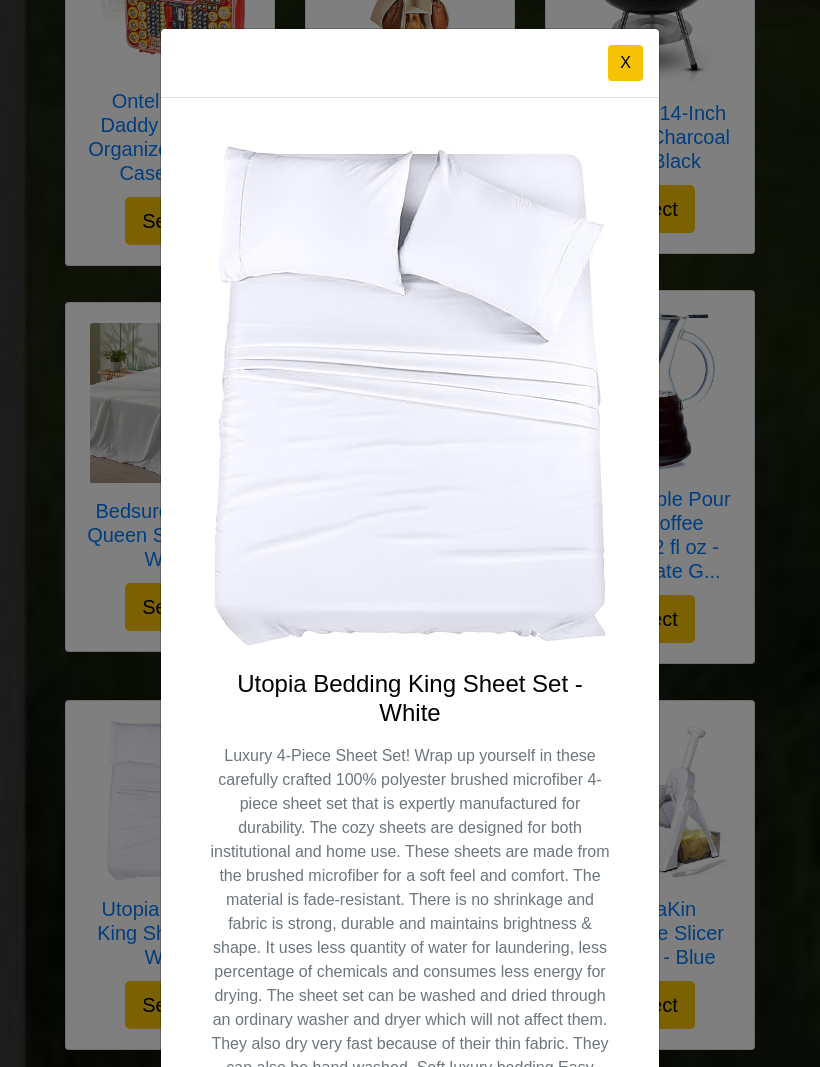 click on "X" at bounding box center [625, 63] 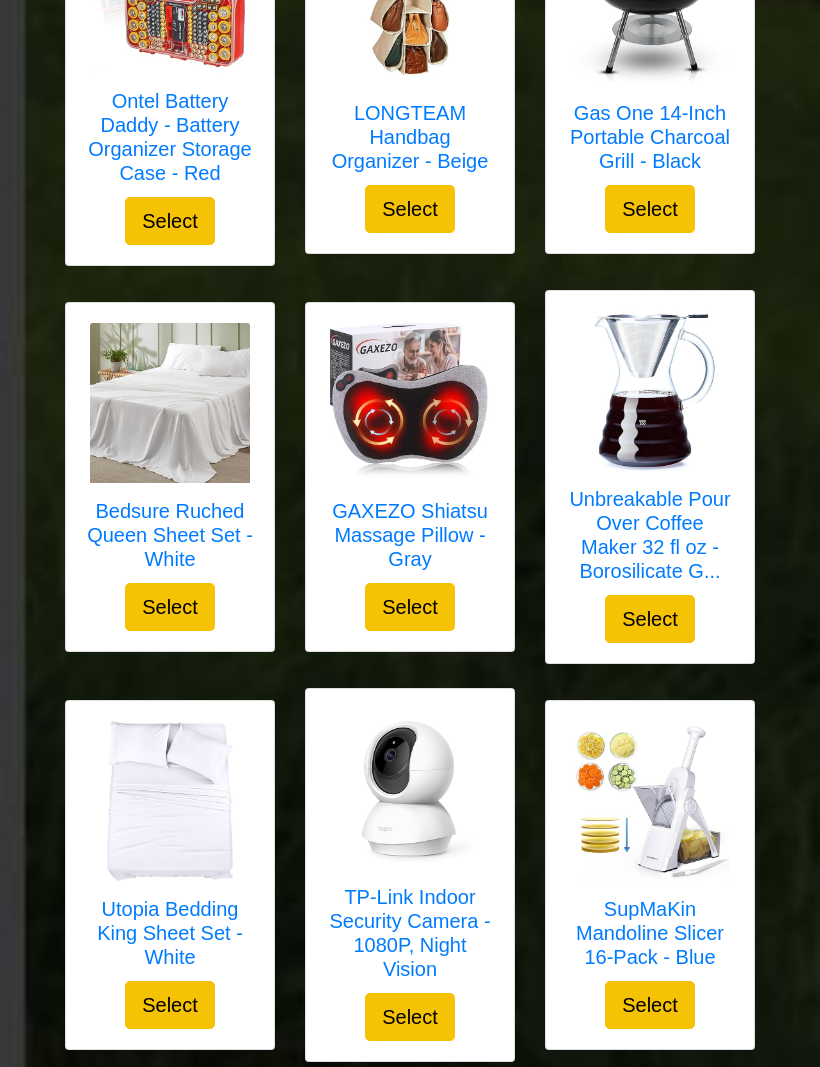 click on "Bedsure Ruched Queen Sheet Set - White" at bounding box center [170, 535] 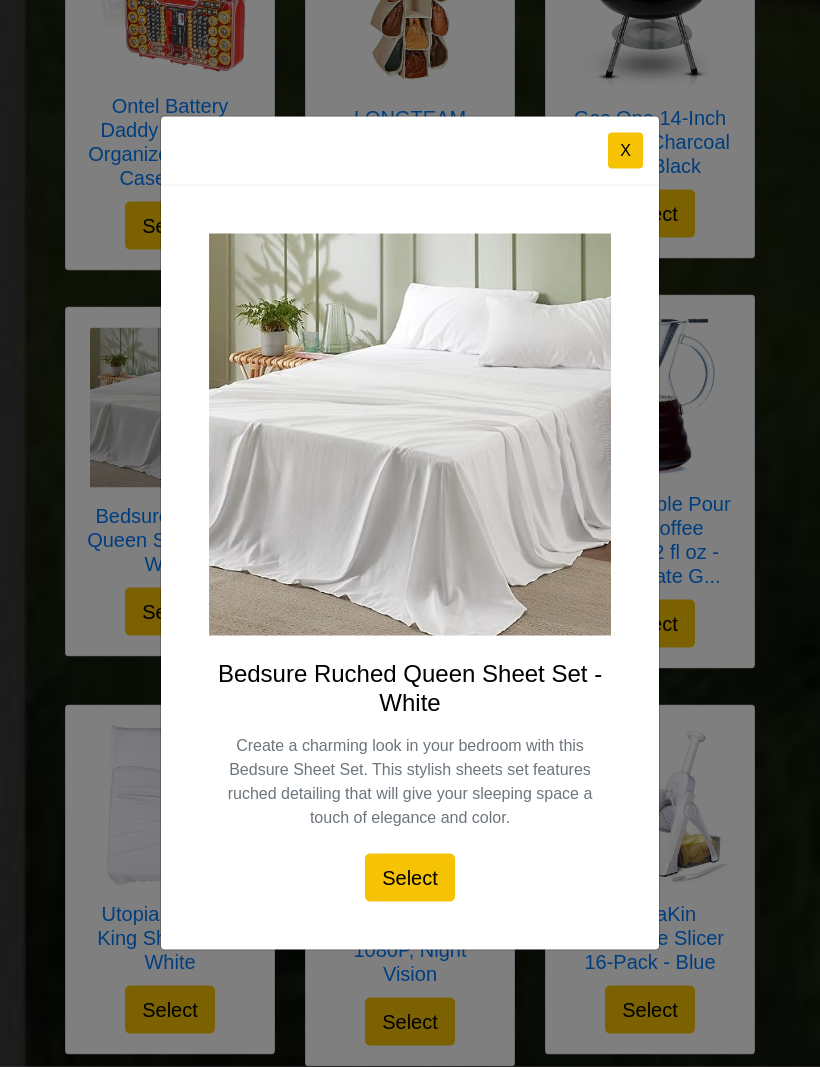 scroll, scrollTop: 3321, scrollLeft: 0, axis: vertical 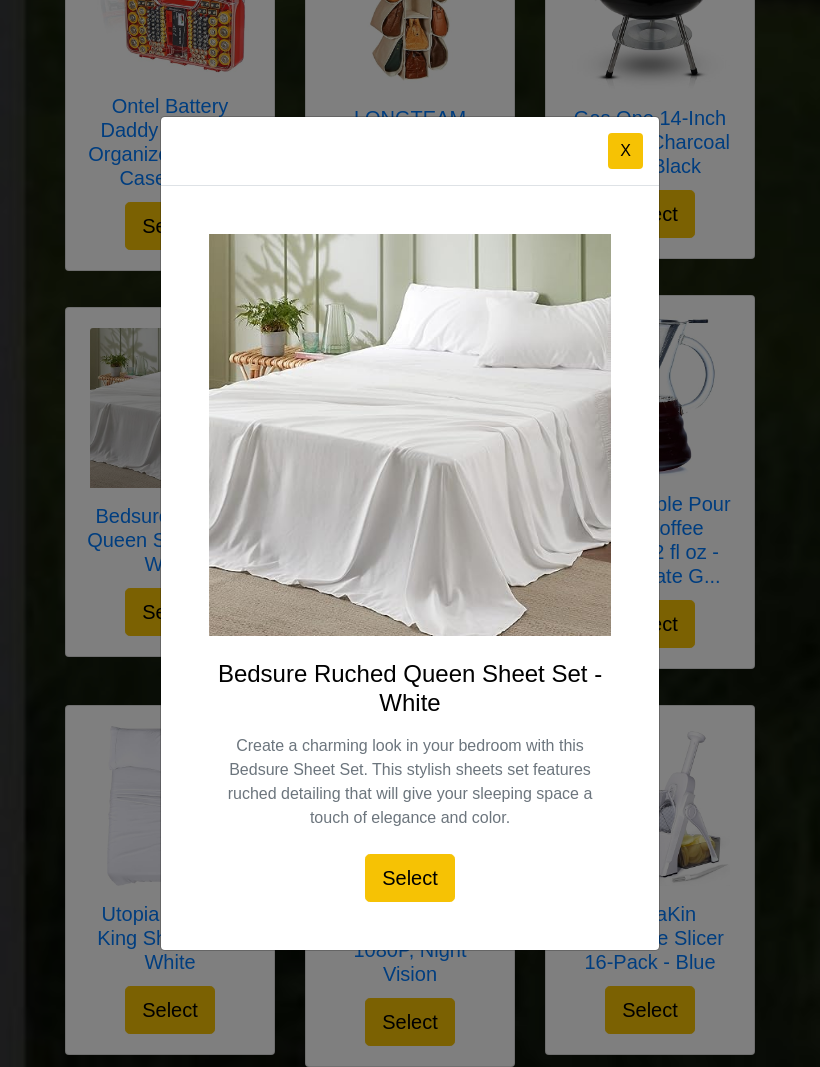 click on "X
Bedsure Ruched Queen Sheet Set - White
Create a charming look in your bedroom with this Bedsure Sheet Set. This stylish sheets set features ruched detailing that will give your sleeping space a touch of elegance and color.
Select" at bounding box center [410, 533] 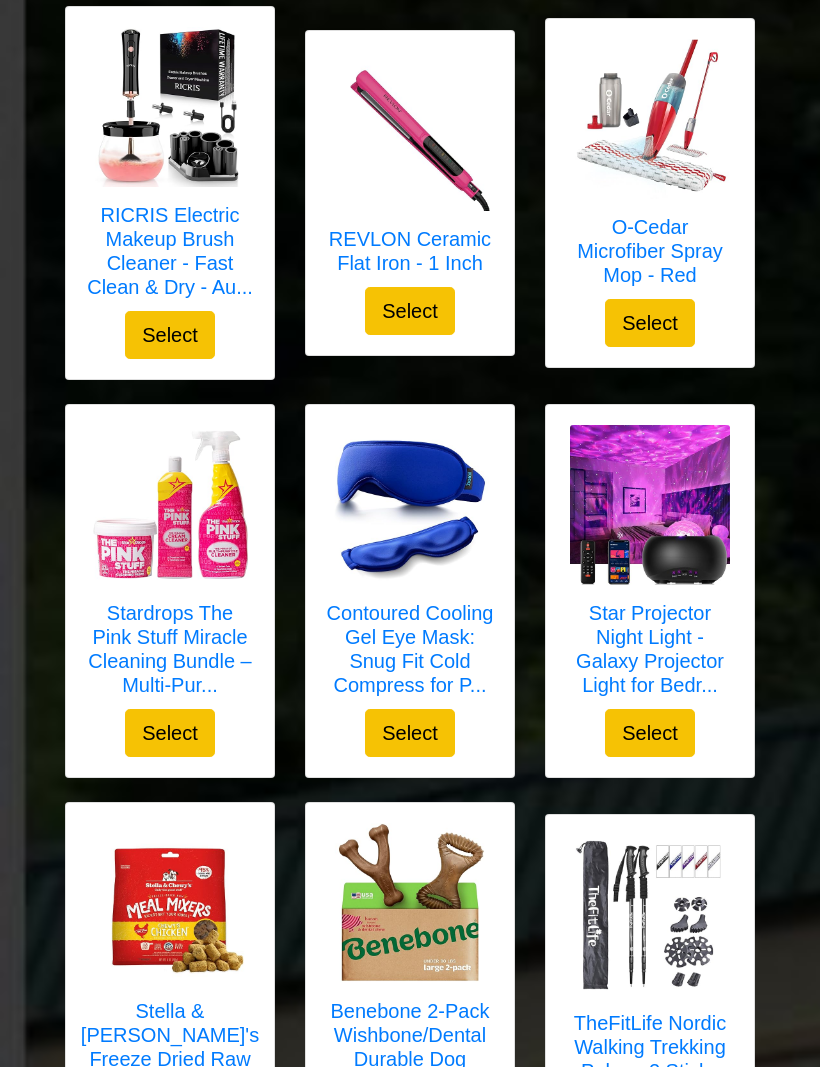 scroll, scrollTop: 1571, scrollLeft: 0, axis: vertical 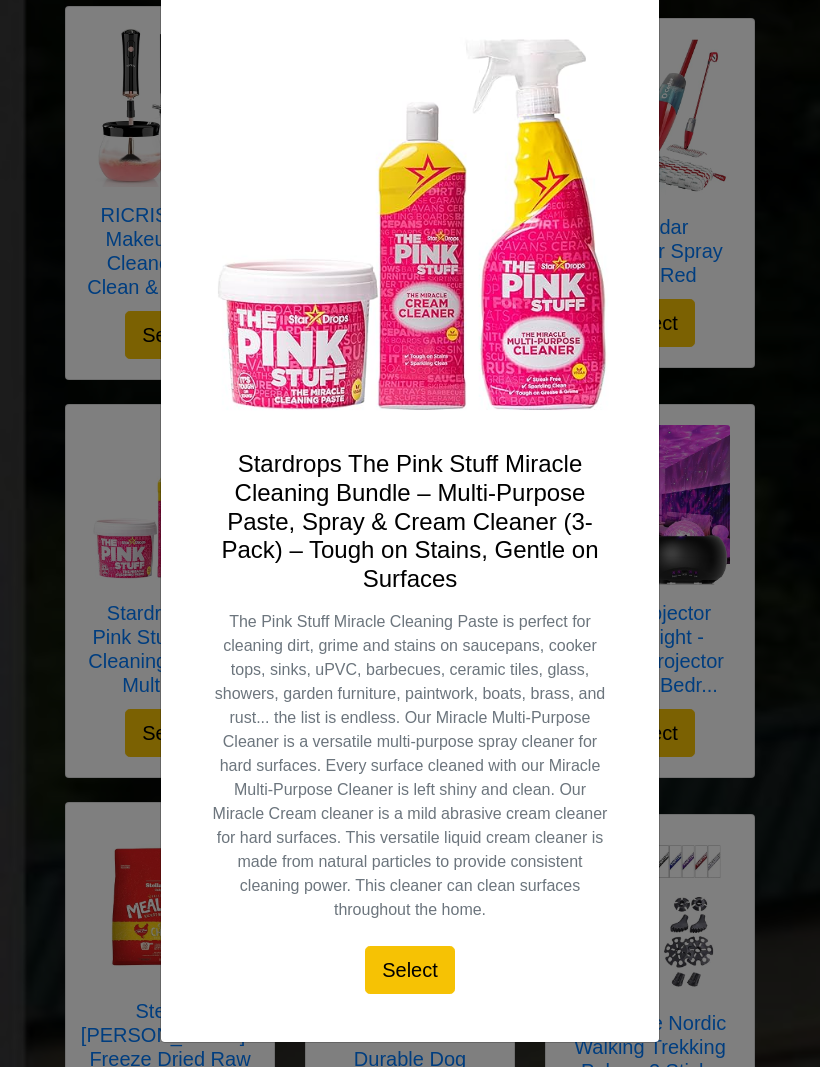 click on "X
Stardrops The Pink Stuff Miracle Cleaning Bundle – Multi-Purpose Paste, Spray & Cream Cleaner (3-Pack) – Tough on Stains, Gentle on Surfaces
The Pink Stuff Miracle Cleaning Paste is perfect for cleaning dirt, grime and stains on saucepans, cooker tops, sinks, uPVC, barbecues, ceramic tiles, glass, showers, garden furniture, paintwork, boats, brass, and rust... the list is endless. Our Miracle Multi-Purpose Cleaner is a versatile multi-purpose spray cleaner for hard surfaces. Every surface cleaned with our Miracle Multi-Purpose Cleaner is left shiny and clean. Our Miracle Cream cleaner is a mild abrasive cream cleaner for hard surfaces. This versatile liquid cream cleaner is made from natural particles to provide consistent cleaning power. This cleaner can clean surfaces throughout the home." at bounding box center [410, 533] 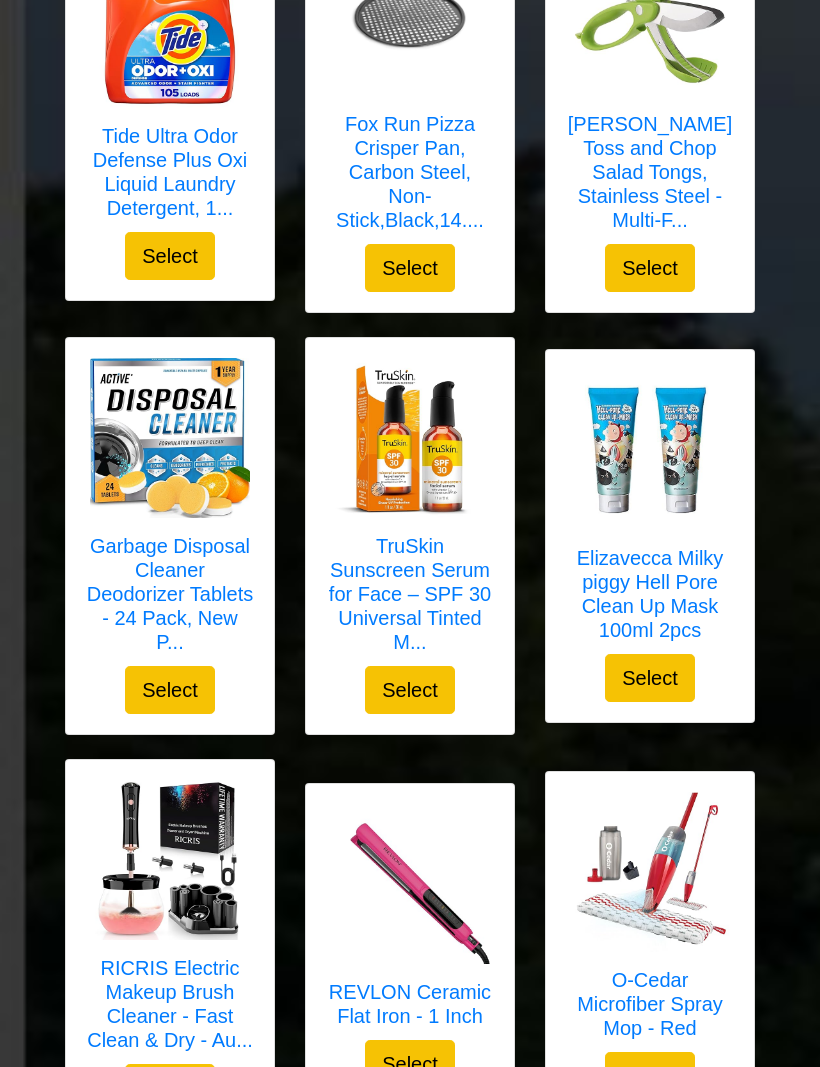 scroll, scrollTop: 819, scrollLeft: 0, axis: vertical 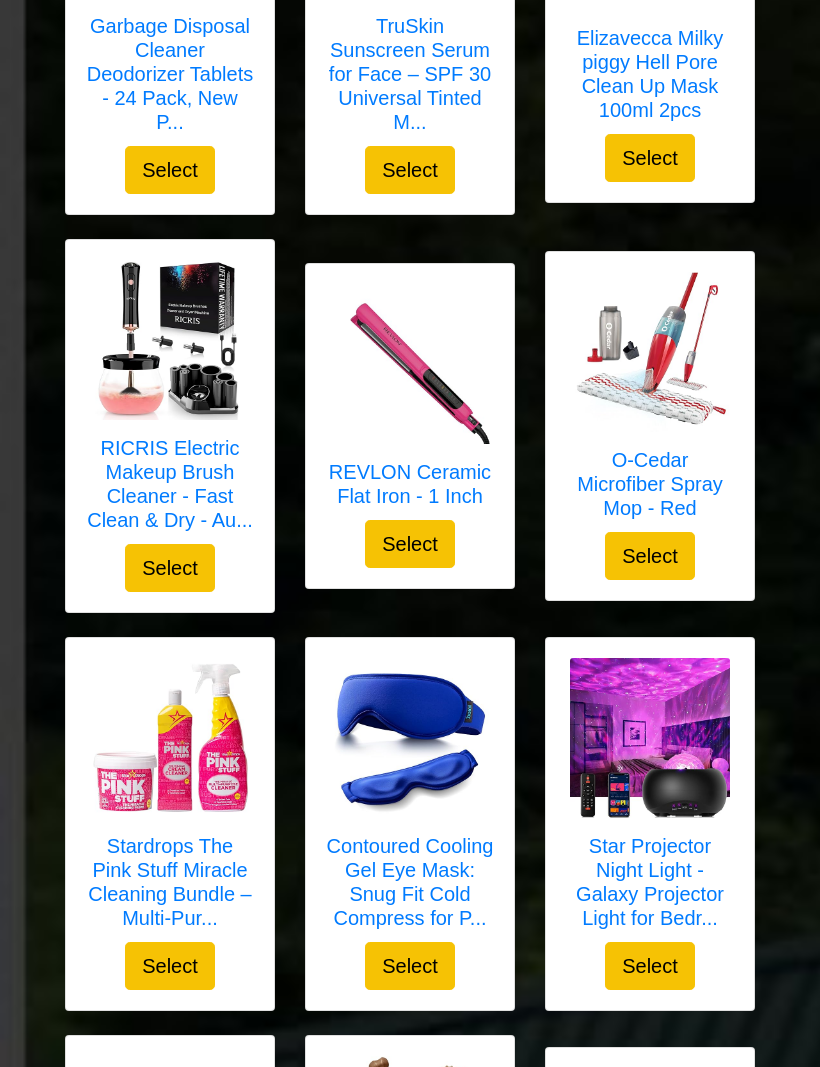 click on "O-Cedar Microfiber Spray Mop - Red" at bounding box center [650, 485] 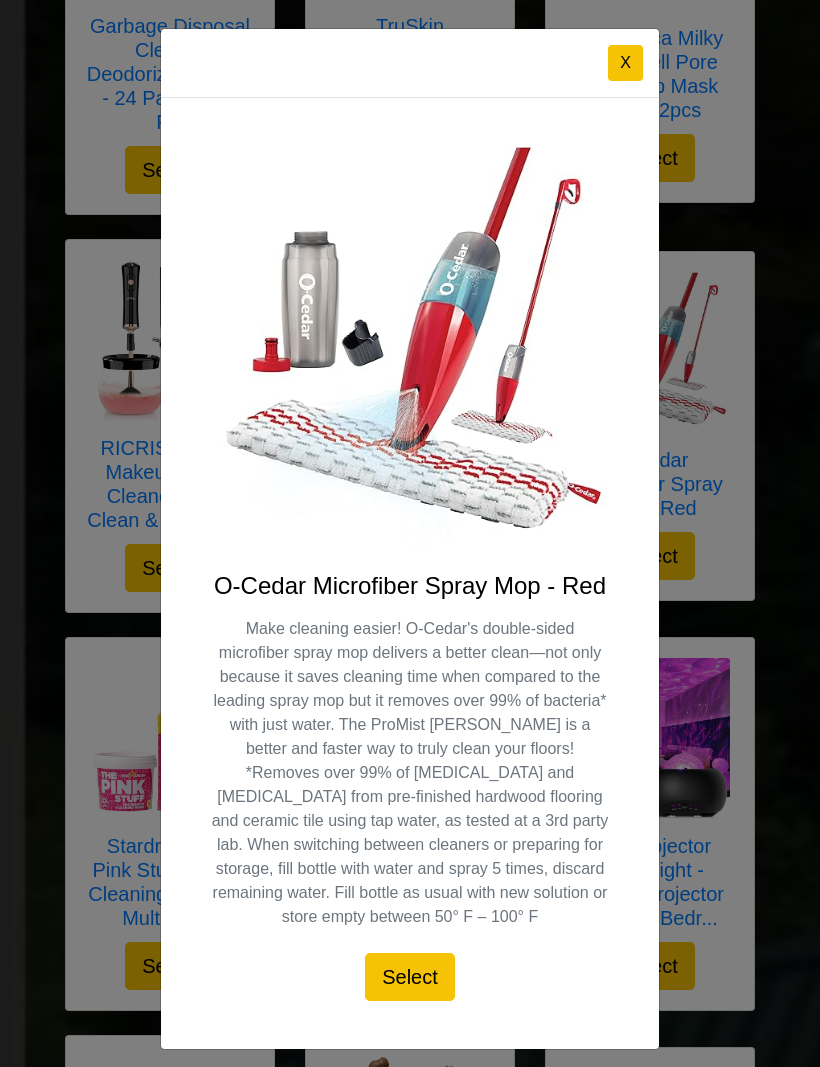 scroll, scrollTop: 1338, scrollLeft: 0, axis: vertical 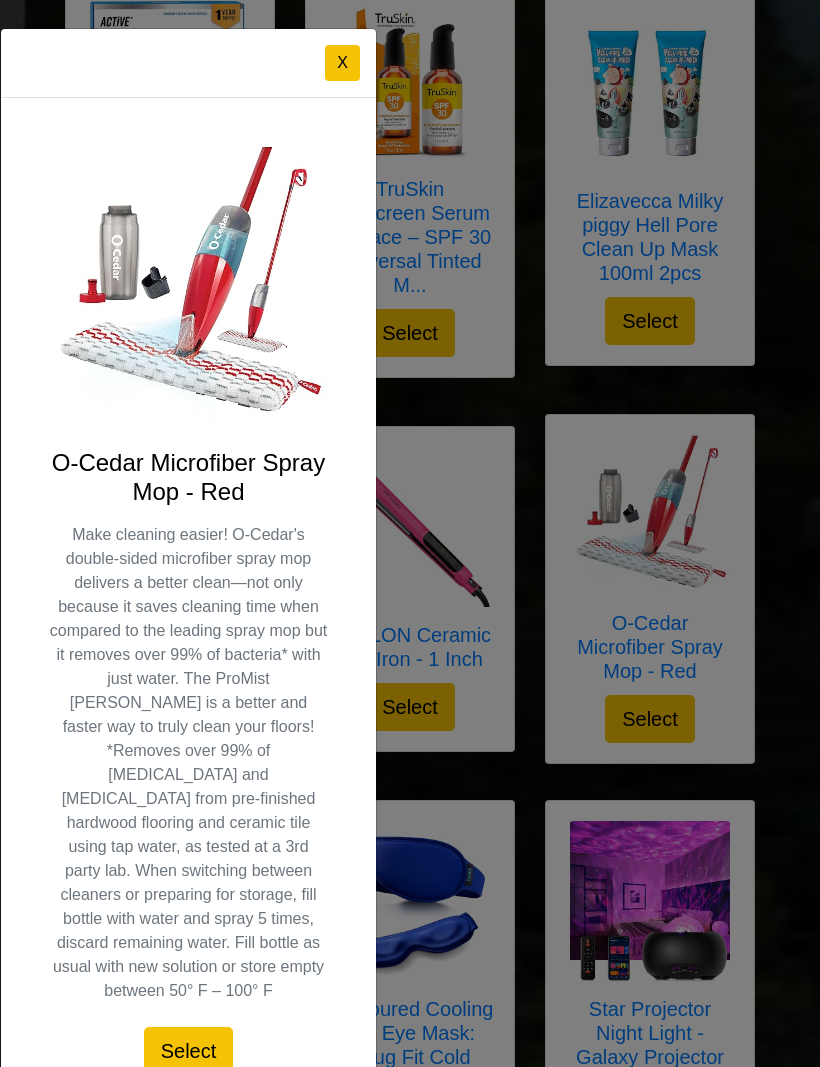 click on "X" at bounding box center [342, 63] 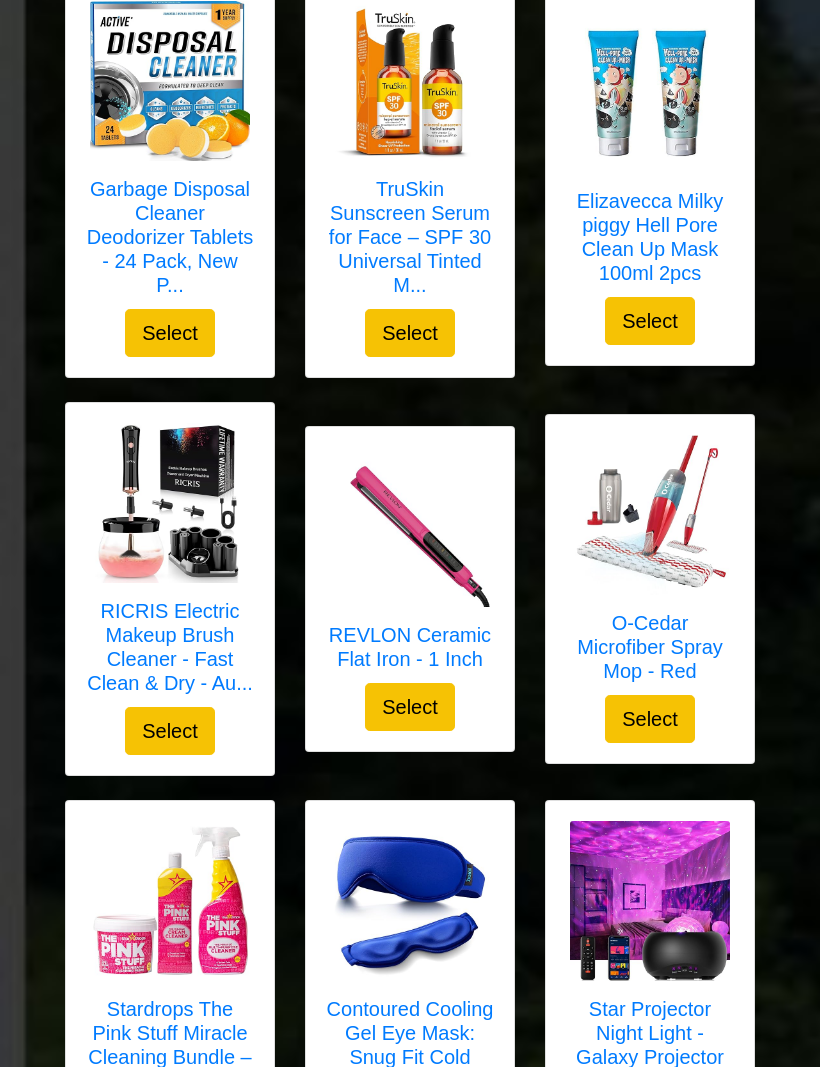 click on "Garbage Disposal Cleaner Deodorizer Tablets - 24 Pack, New P..." at bounding box center [170, 237] 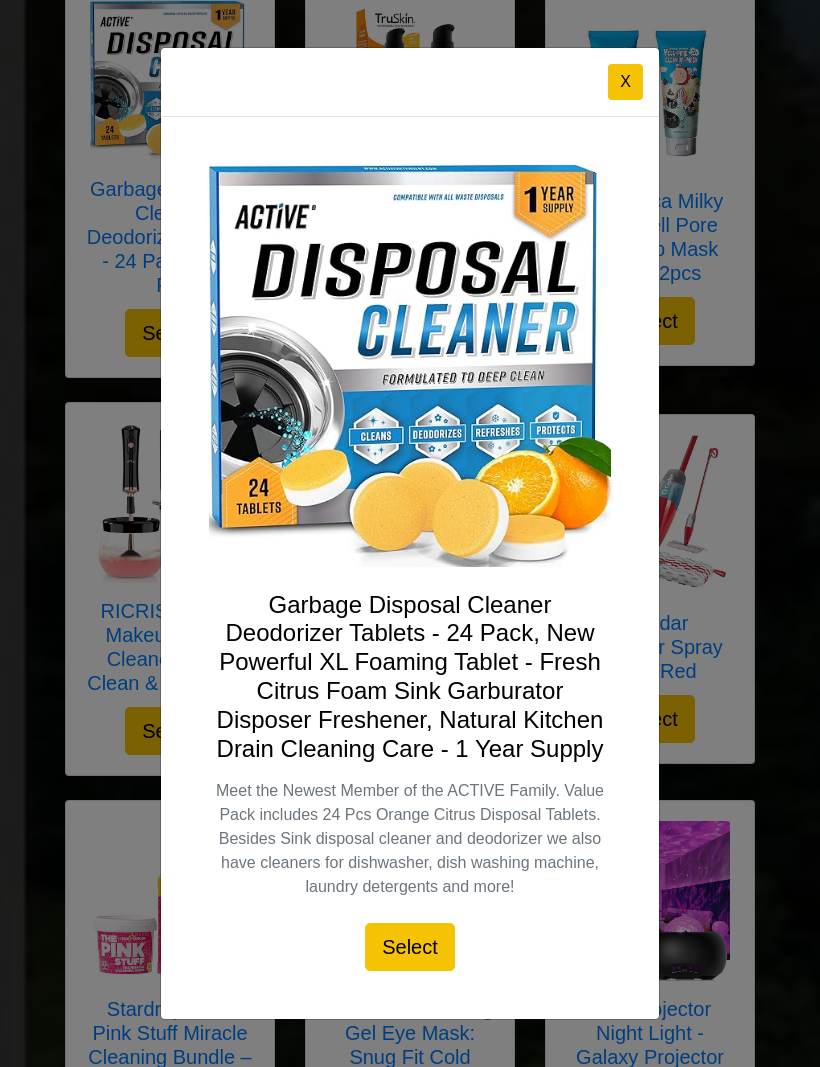 click on "X" at bounding box center (625, 82) 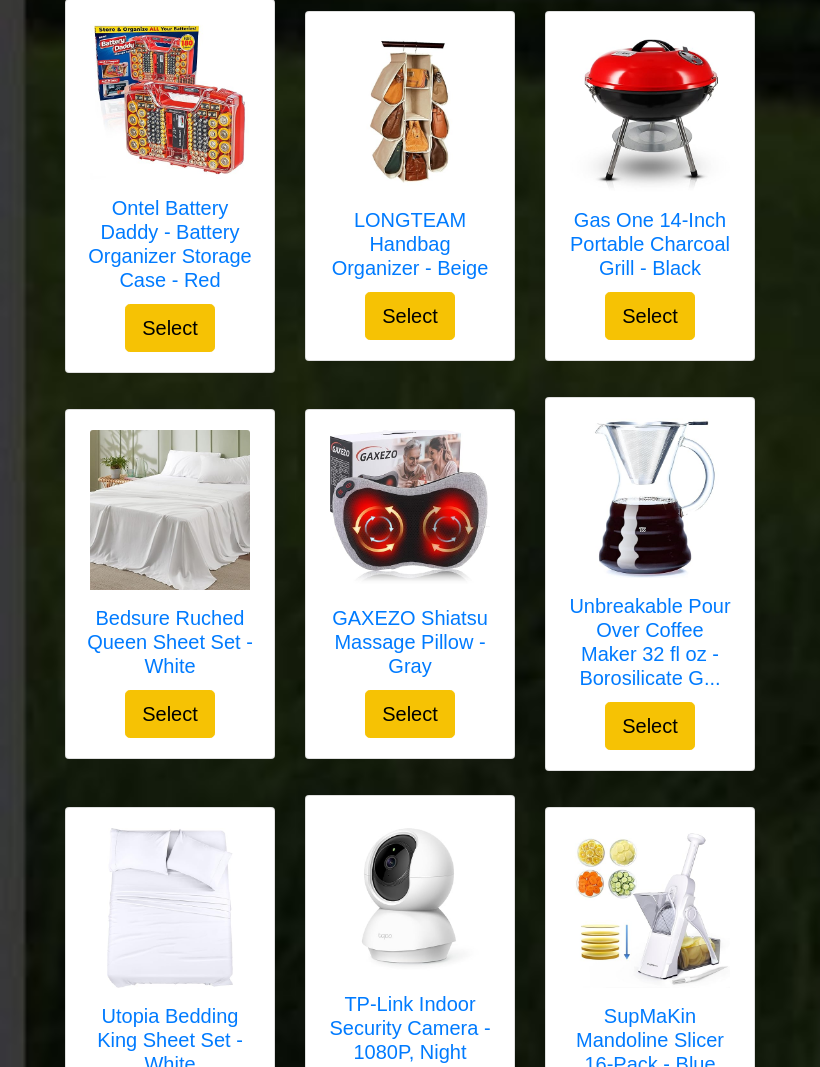 scroll, scrollTop: 3326, scrollLeft: 0, axis: vertical 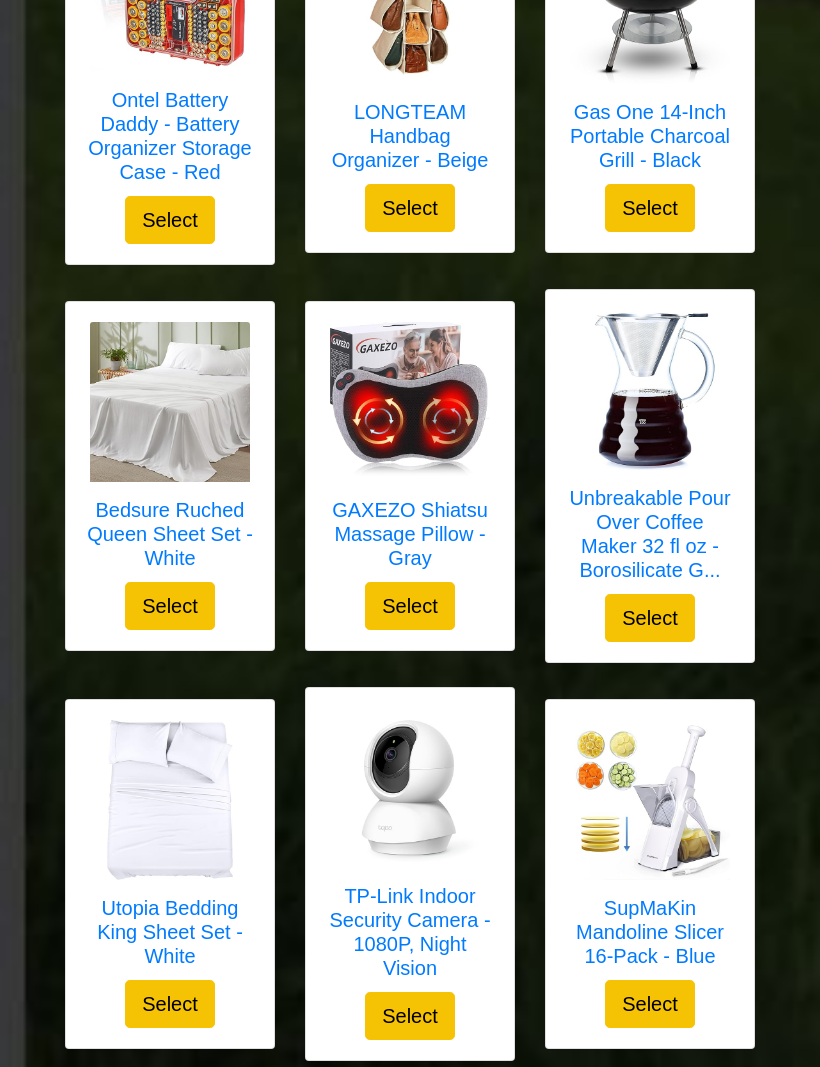 click on "Select your gift!
Power Practical Car Vacuum Cleaner - Portable Handheld Vac -...
Select
X
Power Practical Car Vacuum Cleaner - Portable Handheld Vac - Black" at bounding box center [410, -1096] 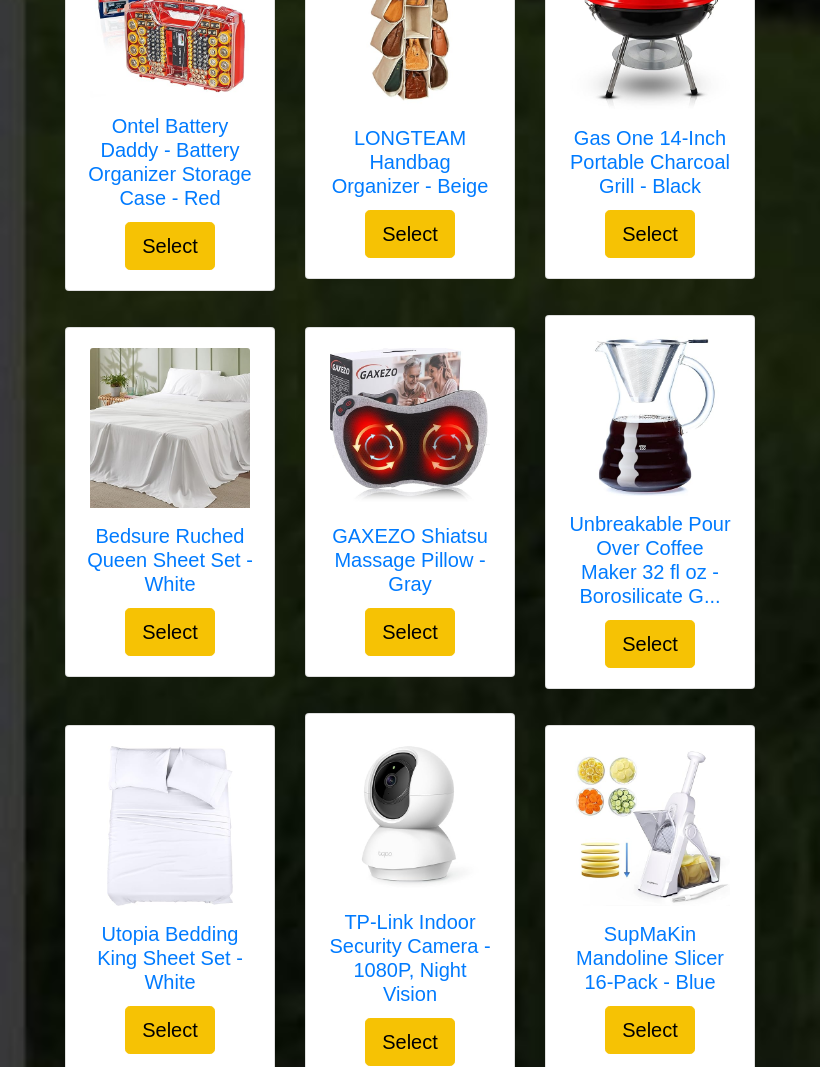 scroll, scrollTop: 3326, scrollLeft: 0, axis: vertical 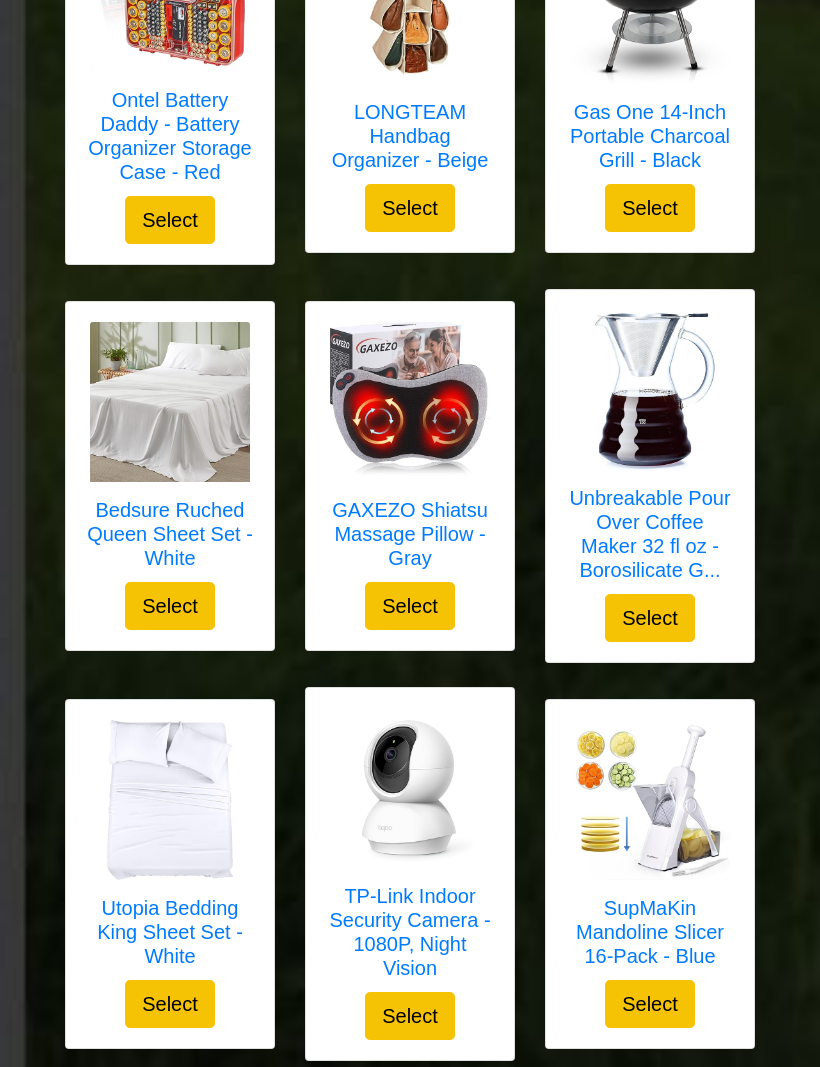 click at bounding box center (170, 801) 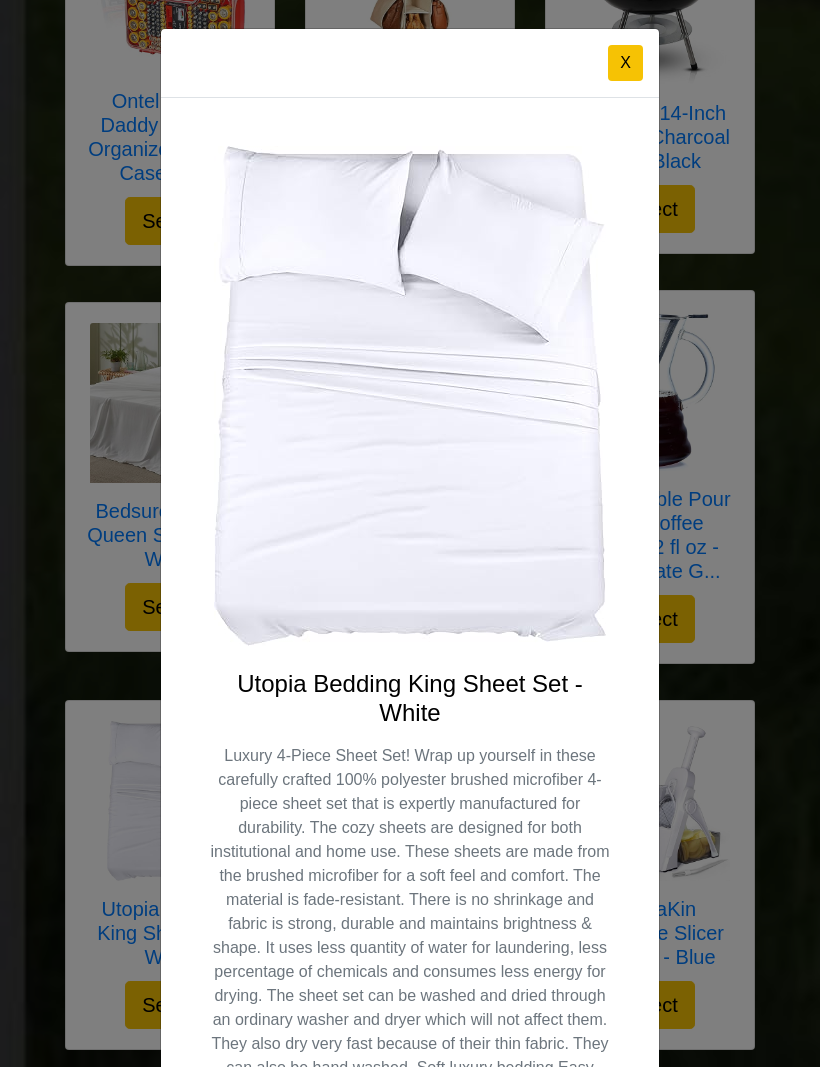 click on "X" at bounding box center (625, 63) 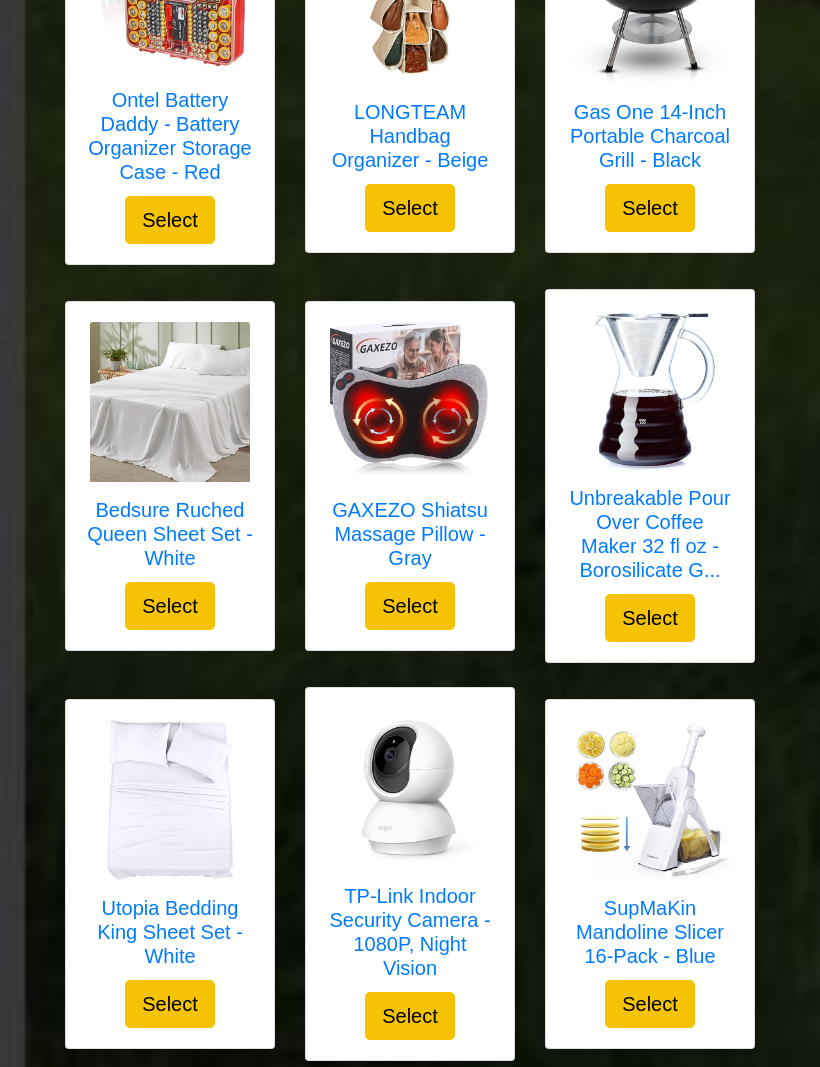 scroll, scrollTop: 3326, scrollLeft: 0, axis: vertical 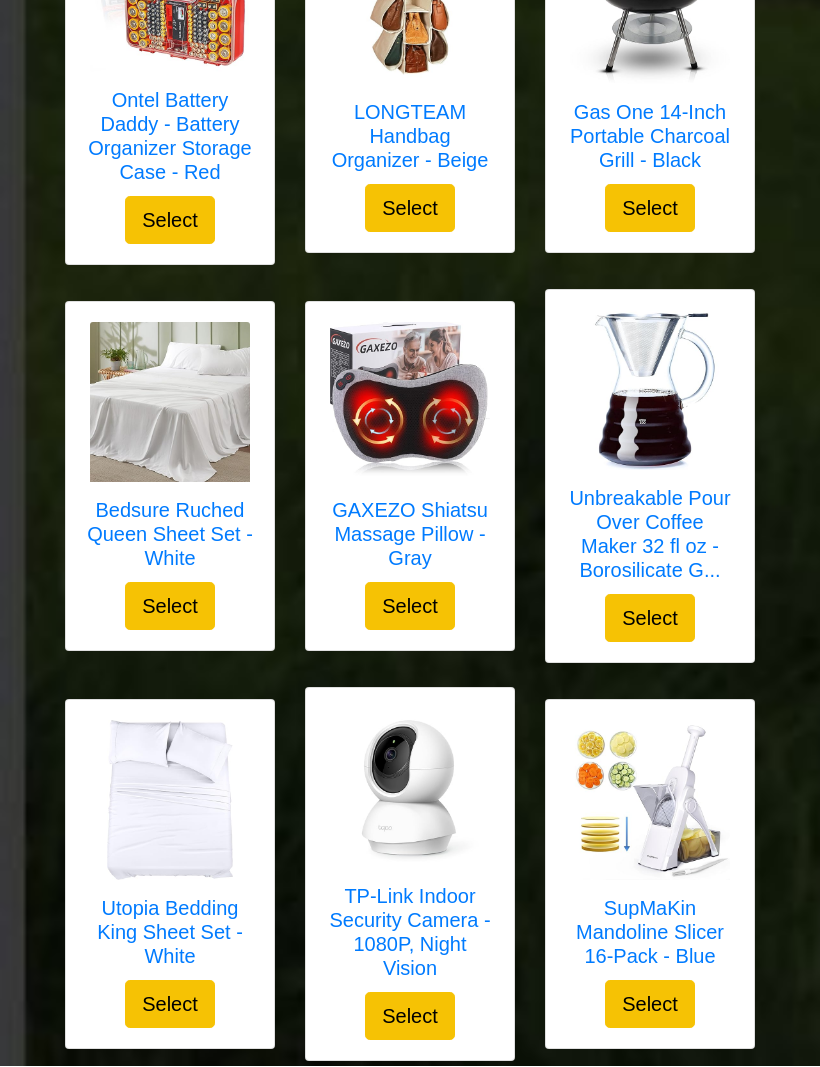 click on "Select your gift!
Power Practical Car Vacuum Cleaner - Portable Handheld Vac -...
Select
X
Power Practical Car Vacuum Cleaner - Portable Handheld Vac - Black" at bounding box center (410, -1096) 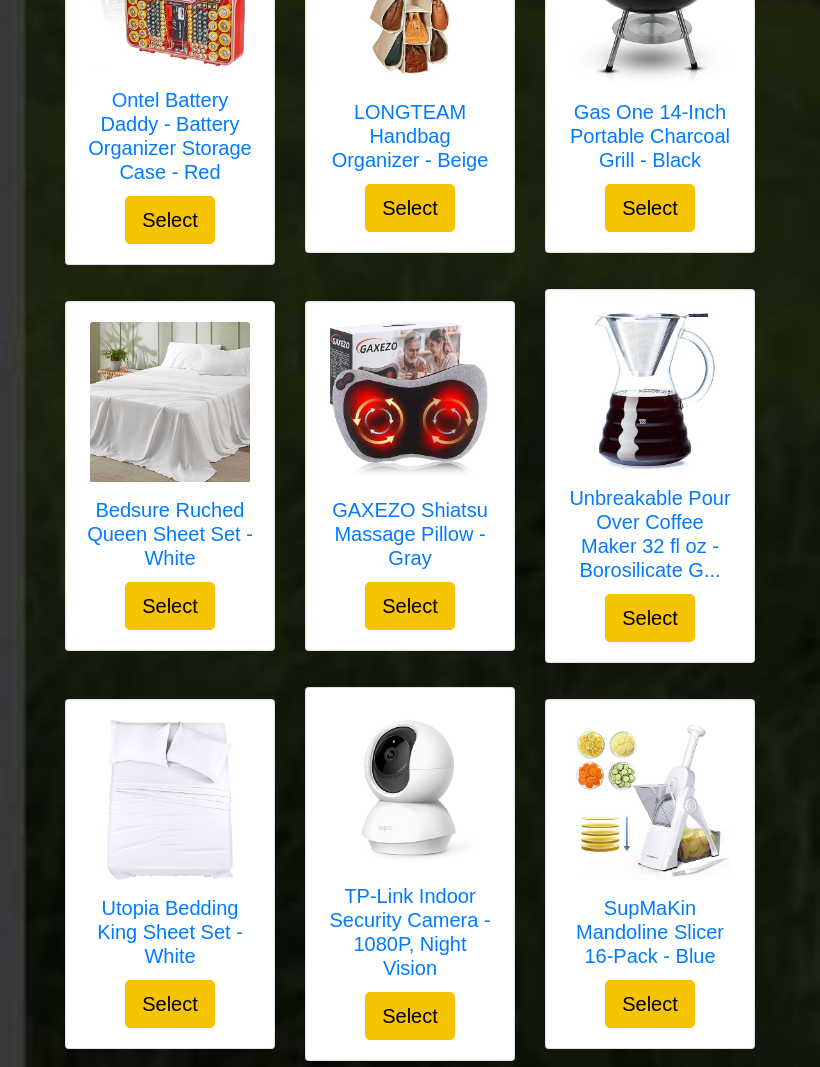 scroll, scrollTop: 3326, scrollLeft: 0, axis: vertical 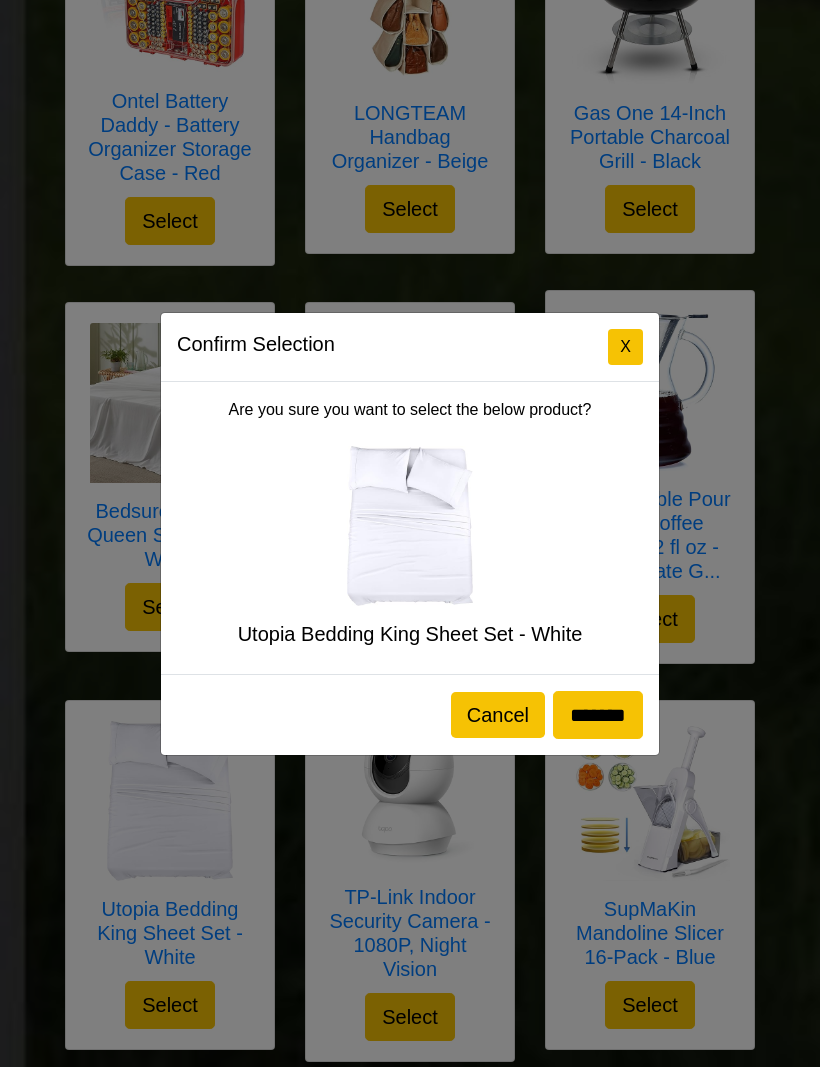 click on "*******" at bounding box center (598, 715) 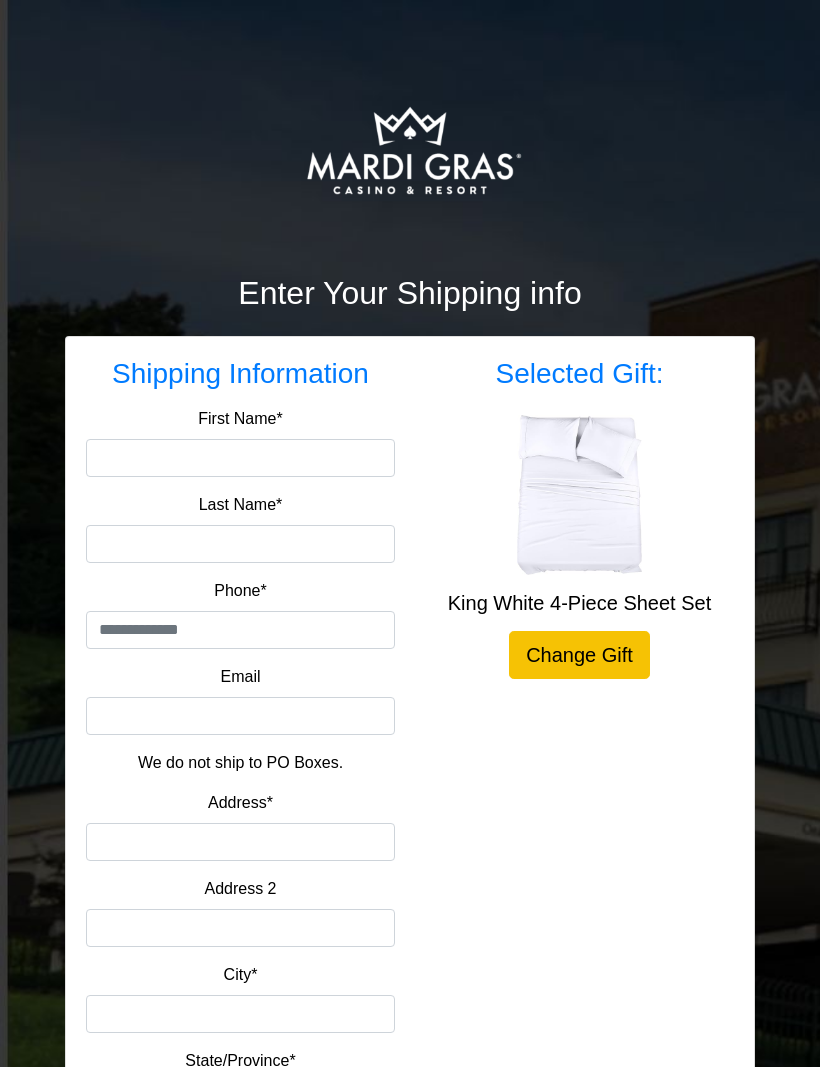 scroll, scrollTop: 0, scrollLeft: 0, axis: both 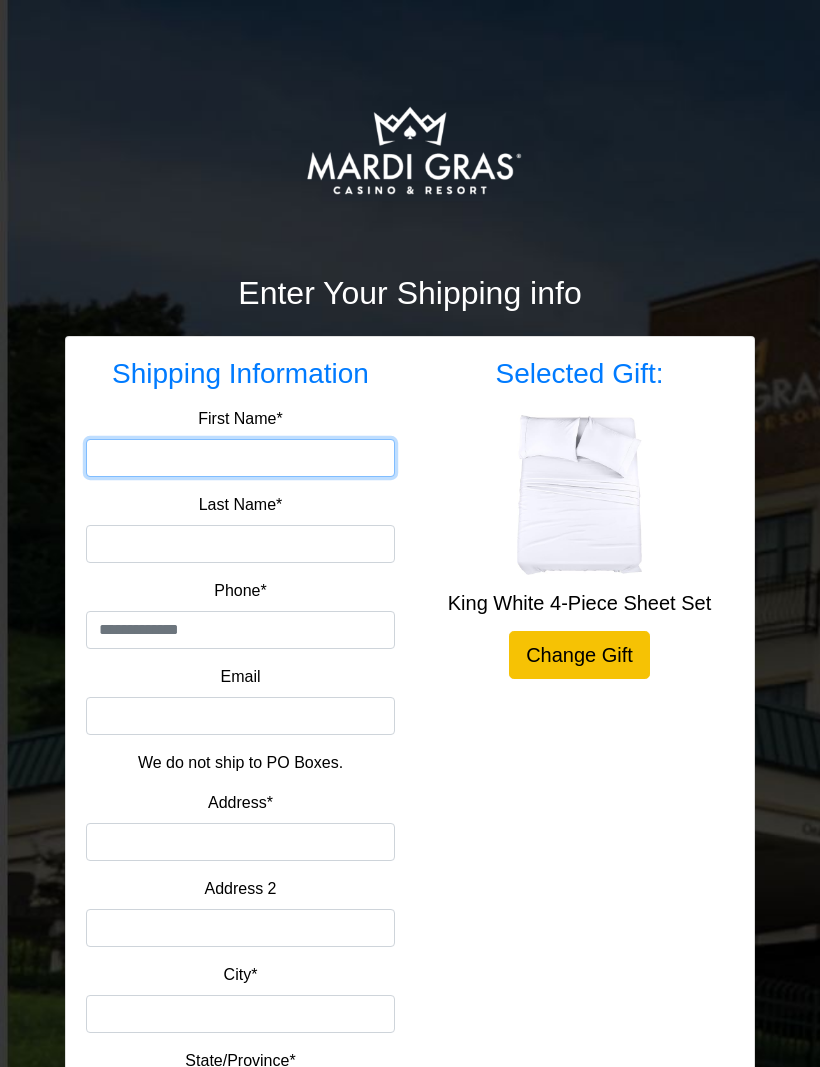 click on "First Name*" at bounding box center (240, 458) 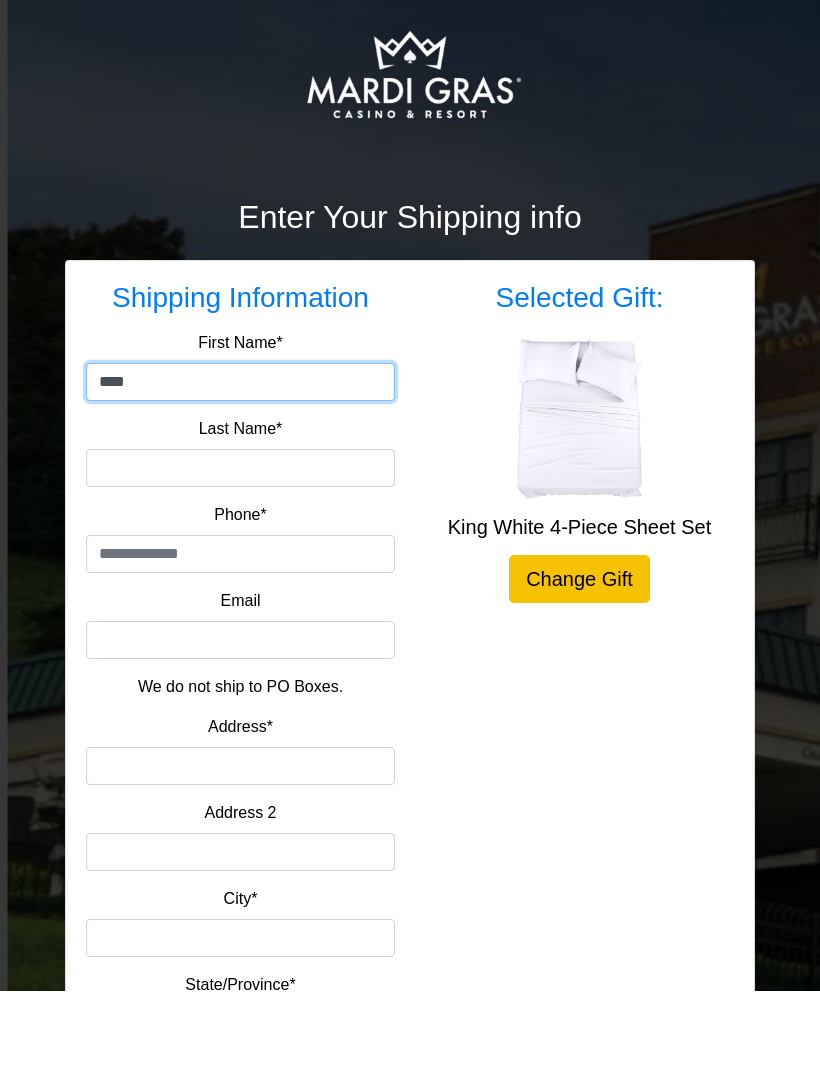 type on "****" 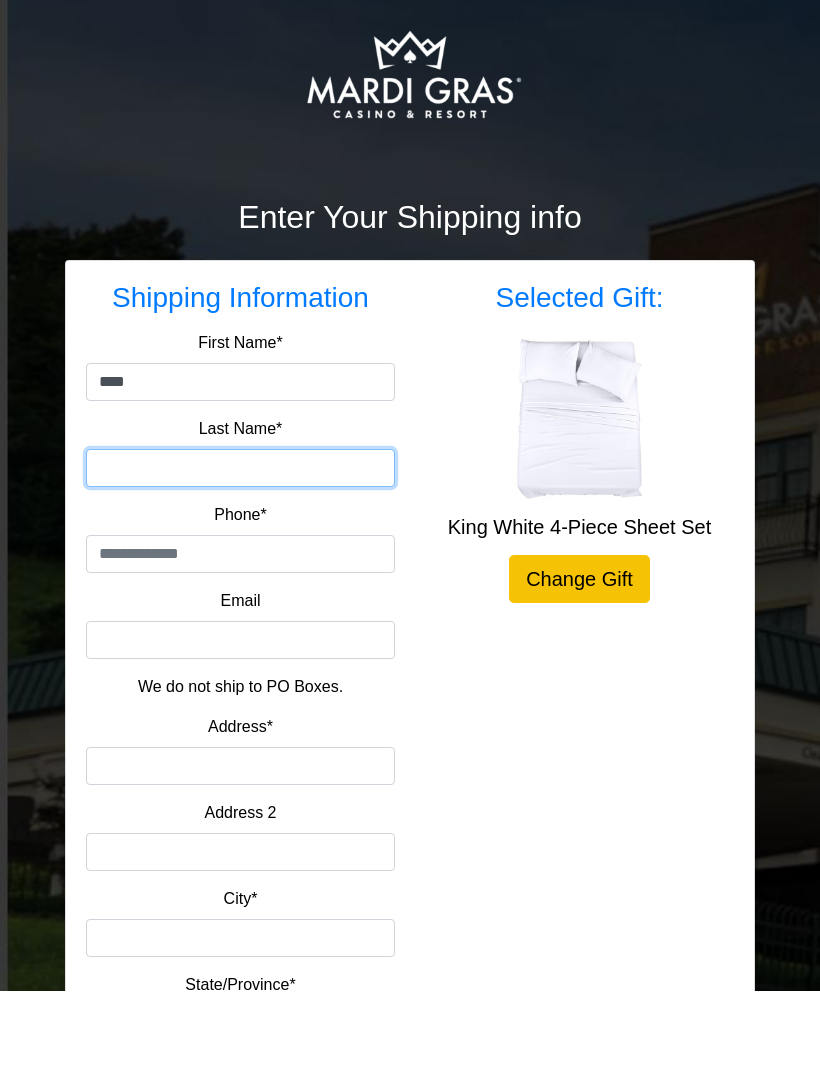 click on "Last Name*" at bounding box center (240, 544) 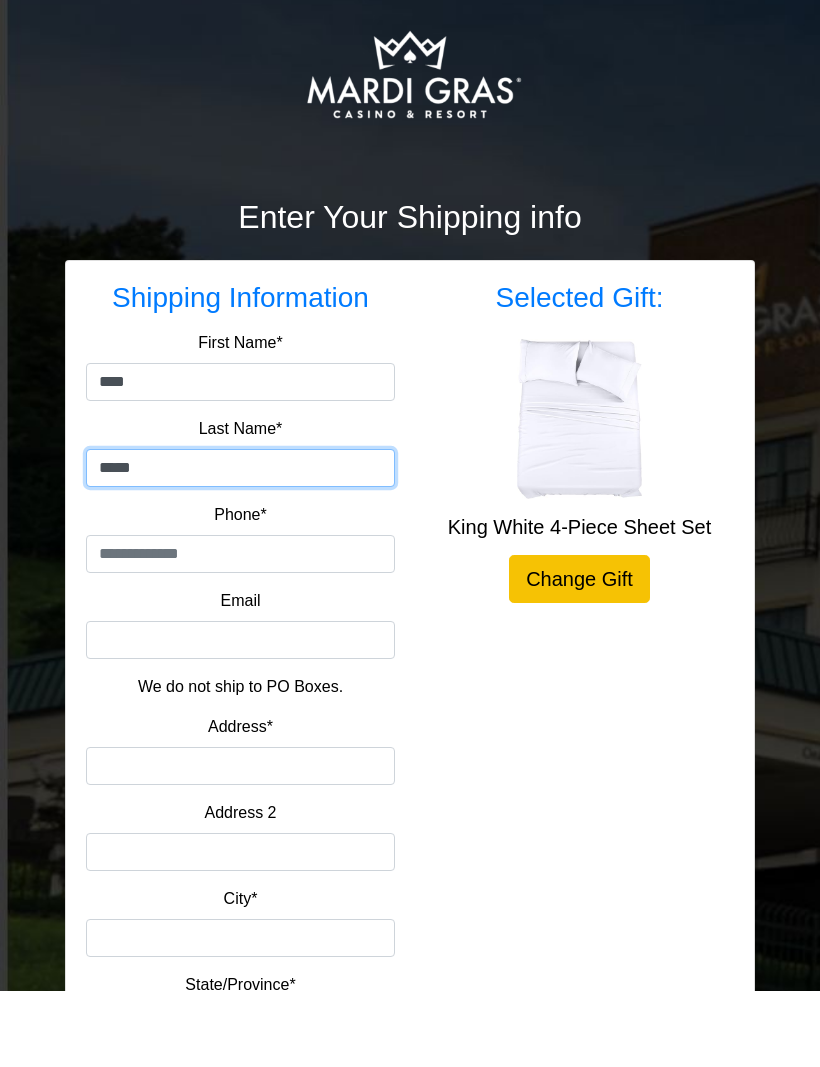 type on "*****" 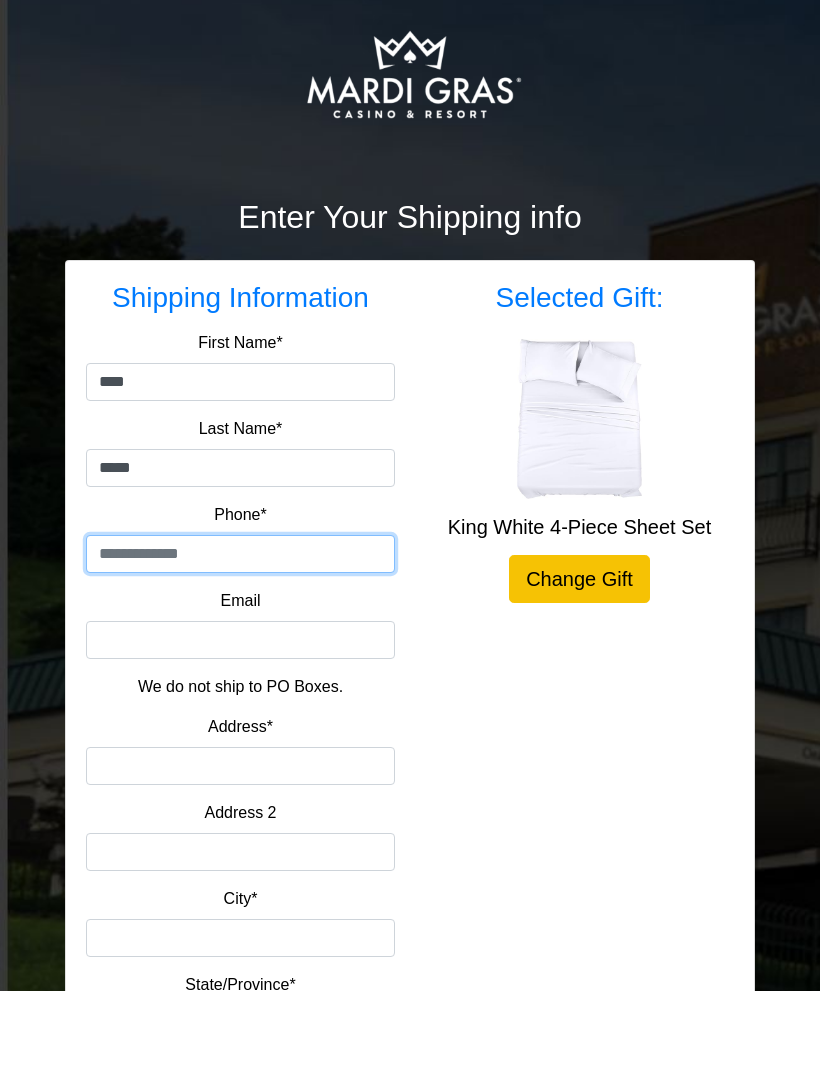 click at bounding box center [240, 630] 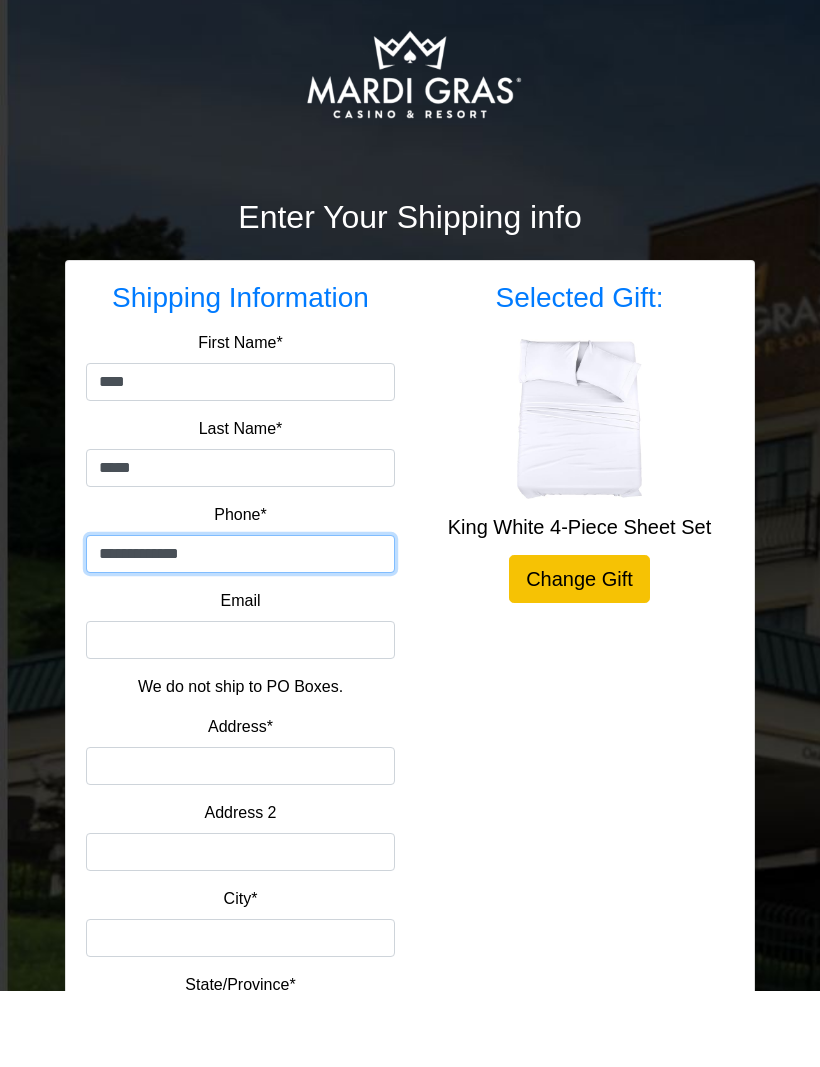 type on "**********" 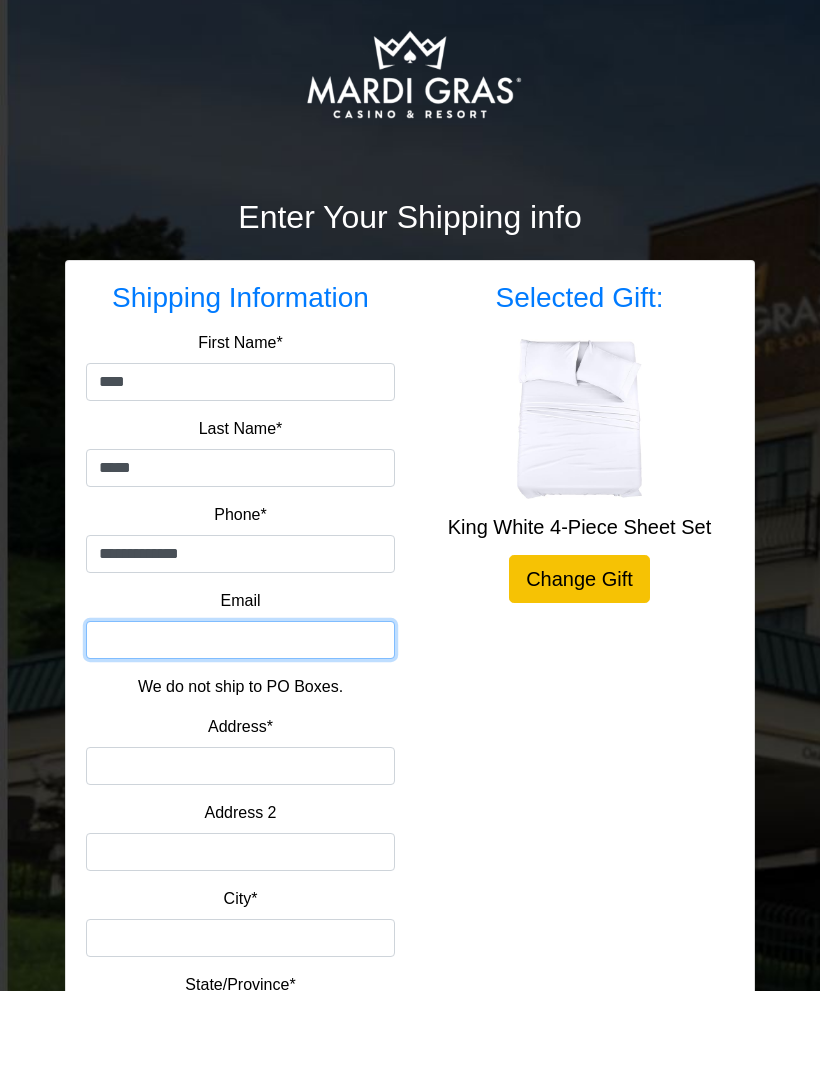 click on "Email" at bounding box center [240, 716] 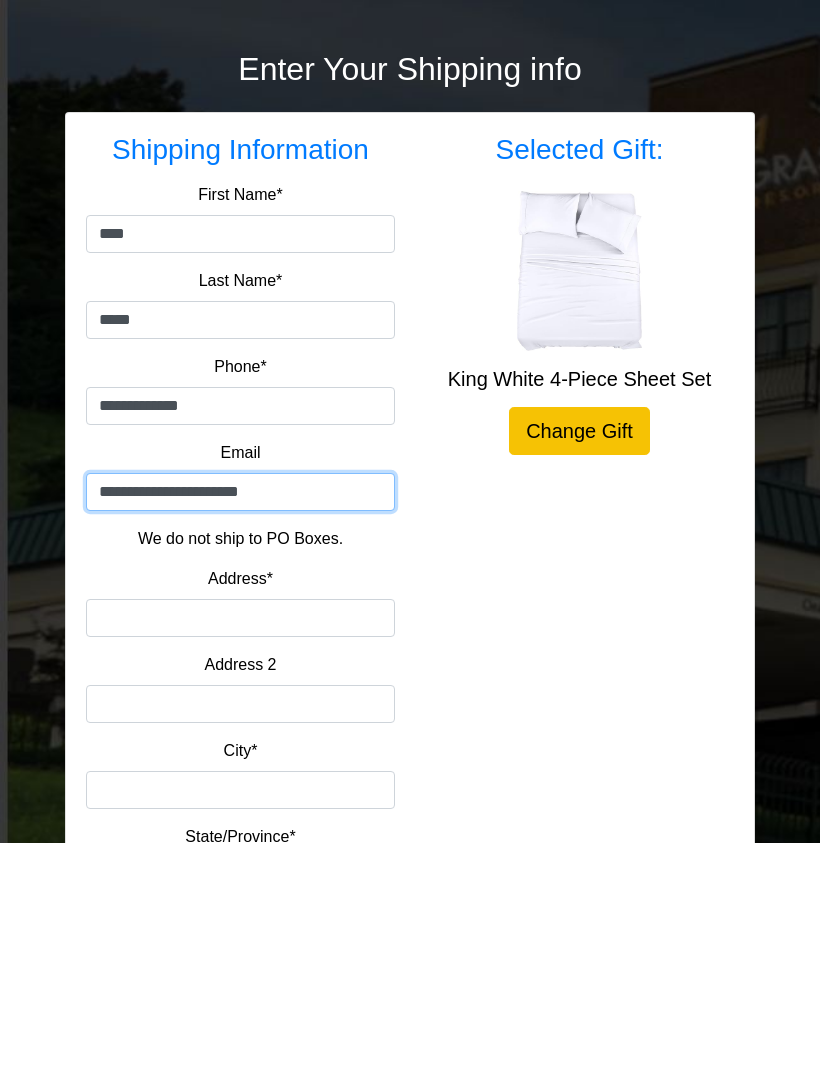 type on "**********" 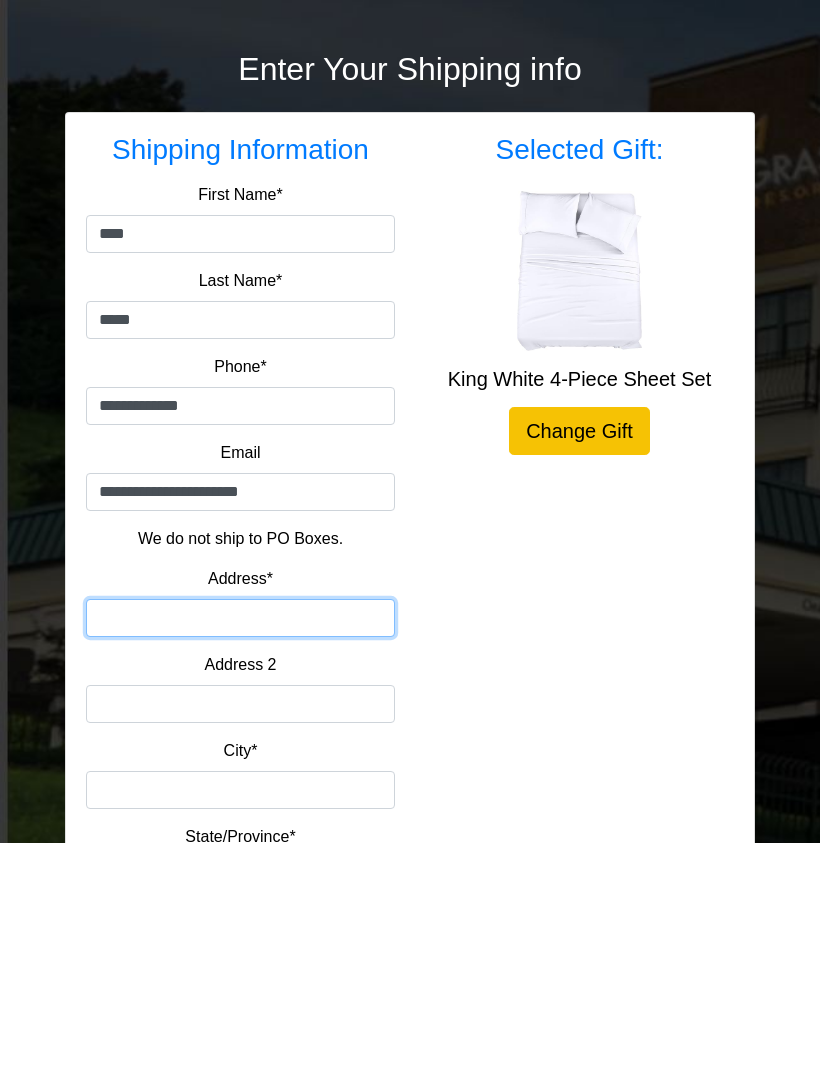 click on "Address*" at bounding box center (240, 842) 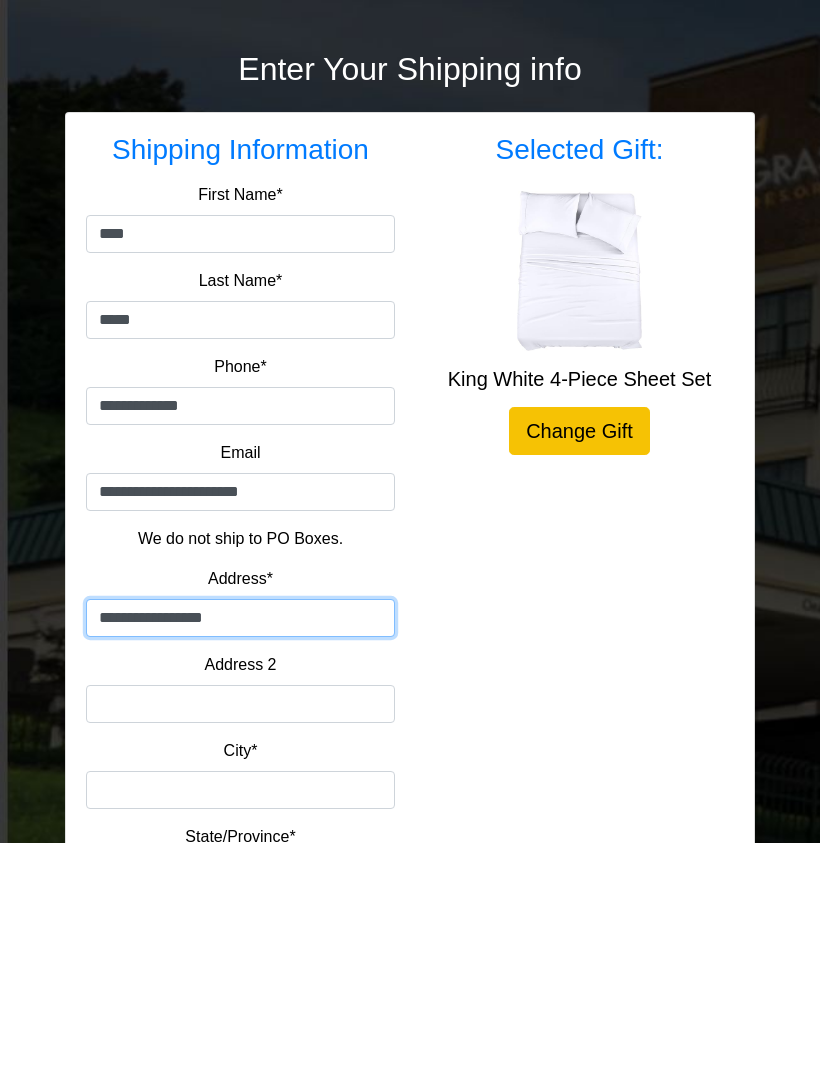 type on "**********" 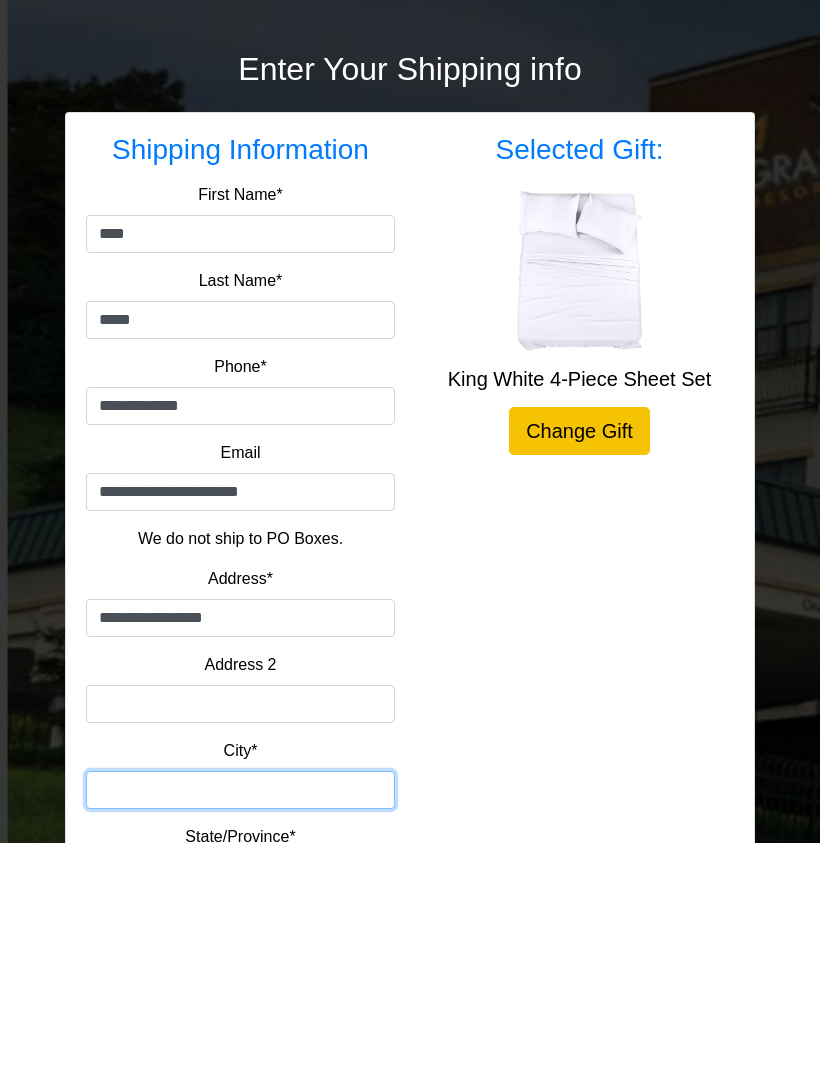 click on "City*" at bounding box center (240, 1014) 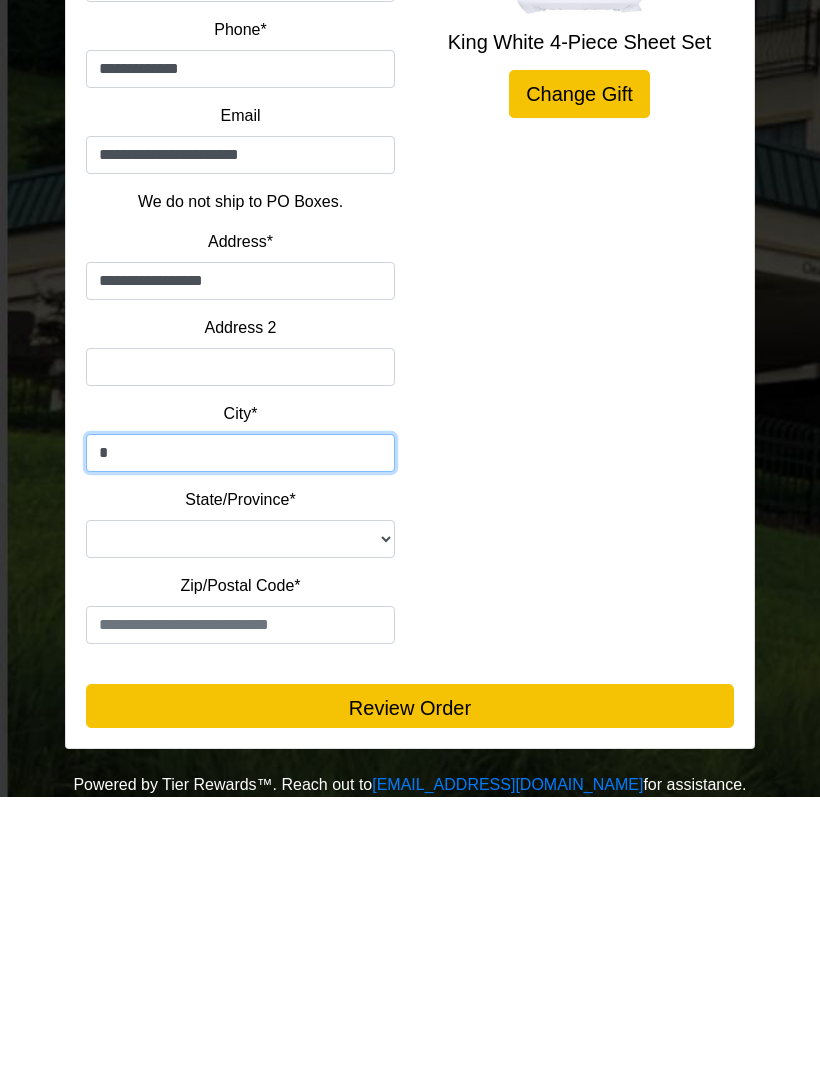 scroll, scrollTop: 290, scrollLeft: 0, axis: vertical 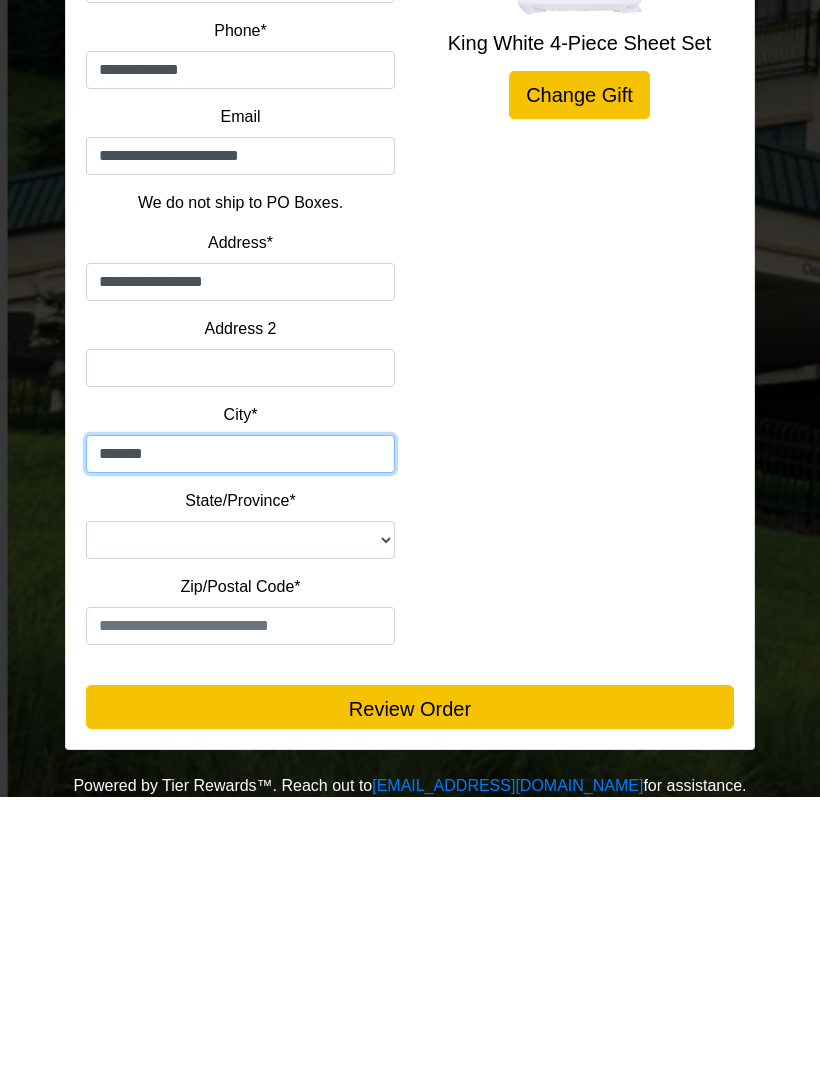 type on "*******" 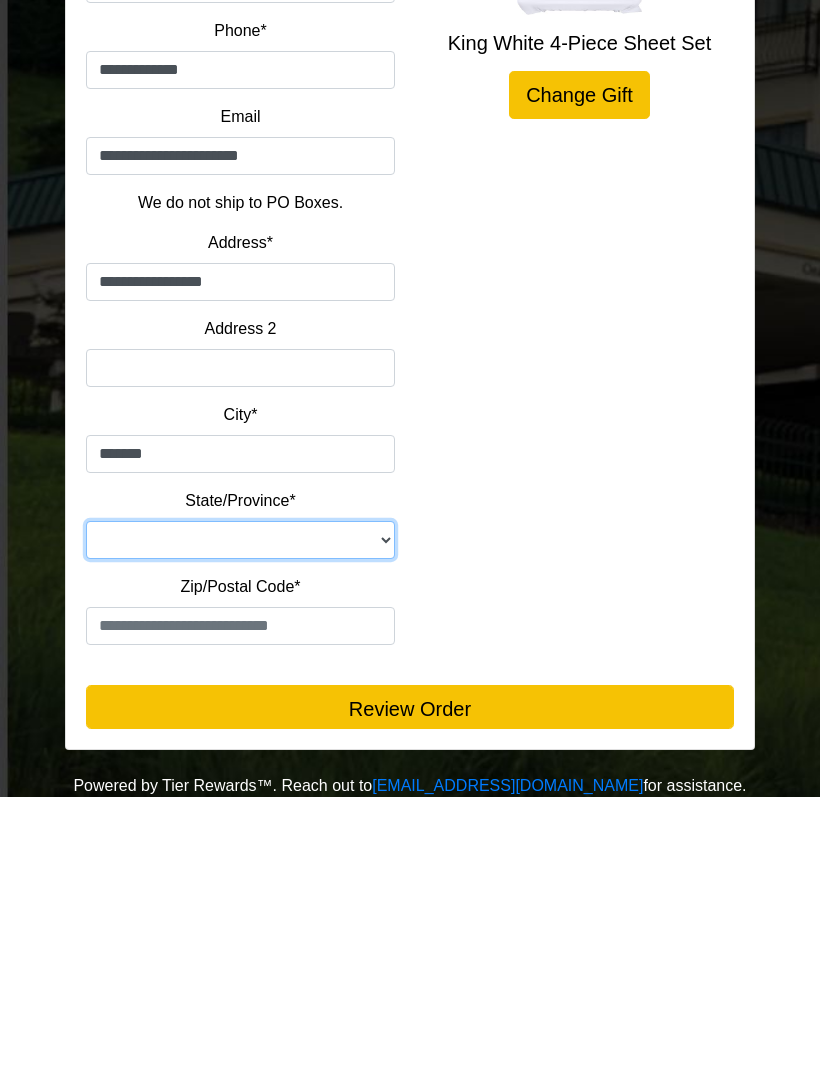 click on "**********" at bounding box center (240, 810) 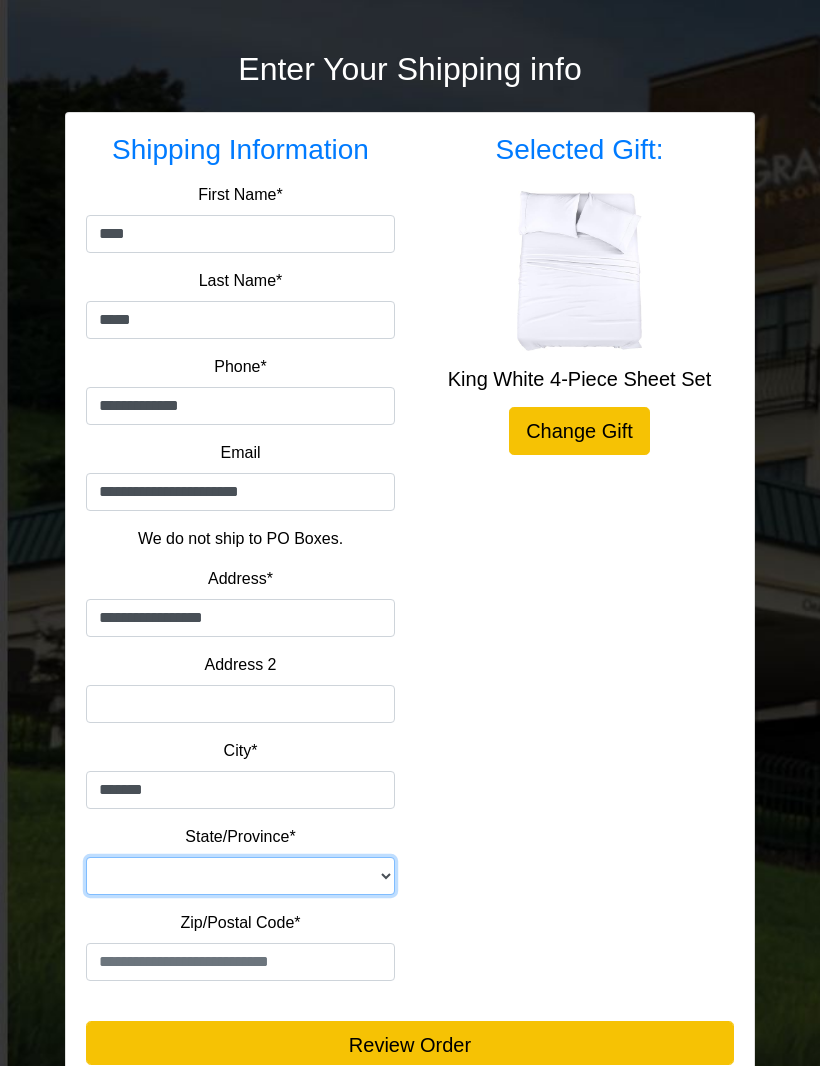select on "**" 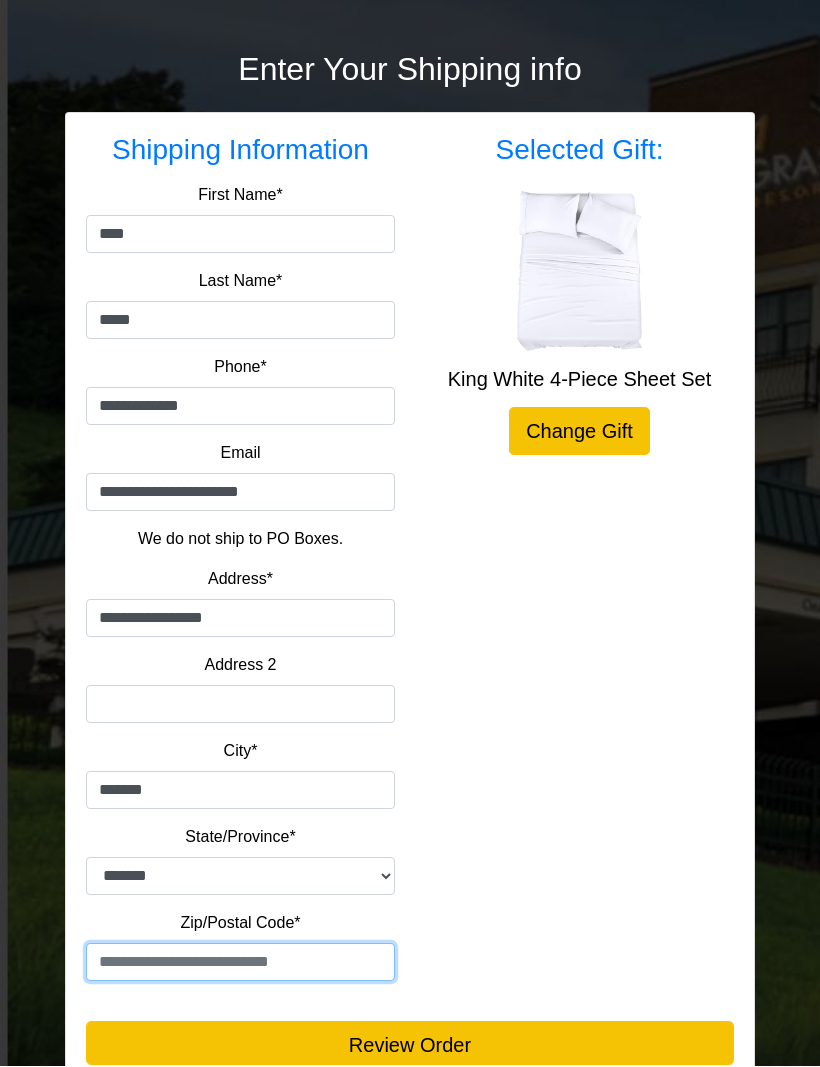 click at bounding box center [240, 963] 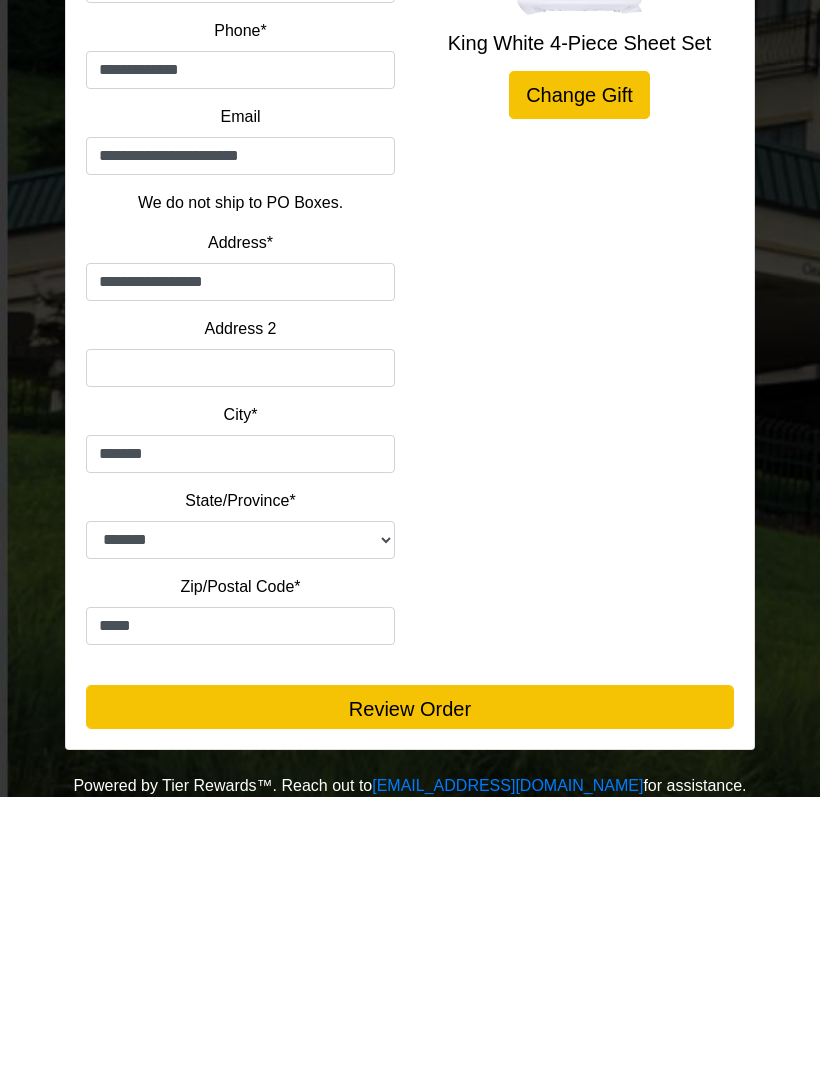 scroll, scrollTop: 223, scrollLeft: 0, axis: vertical 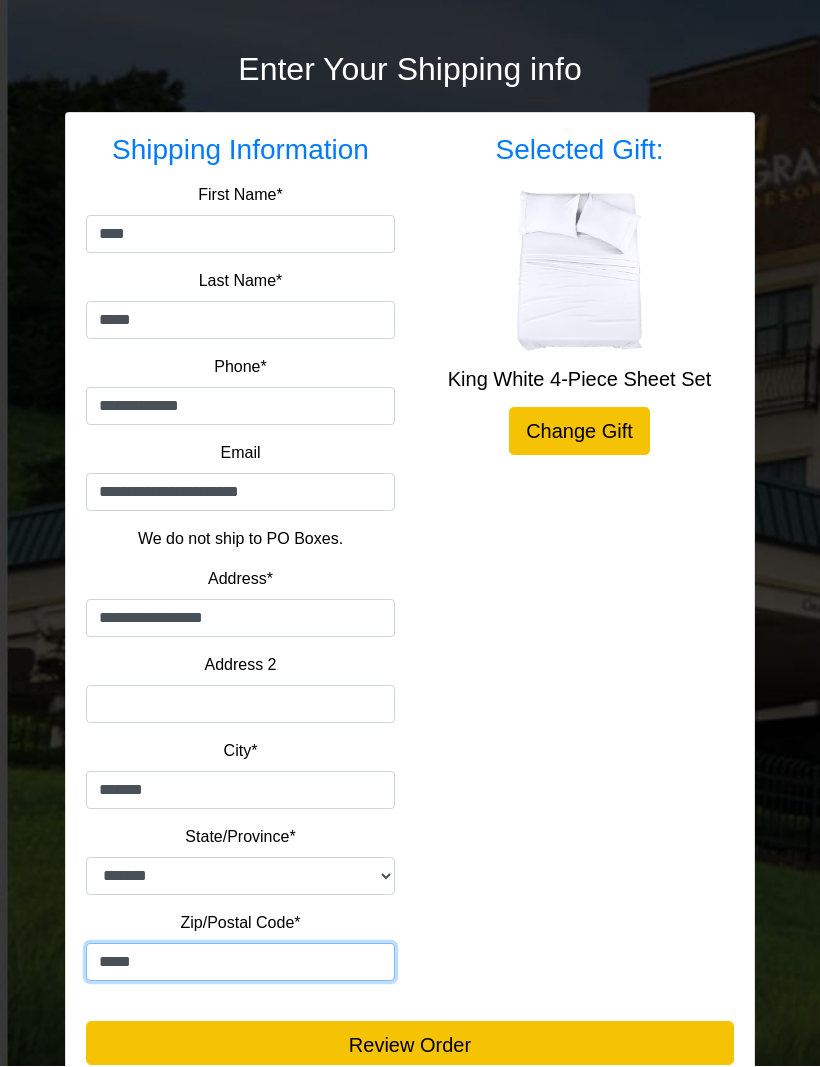 type on "*****" 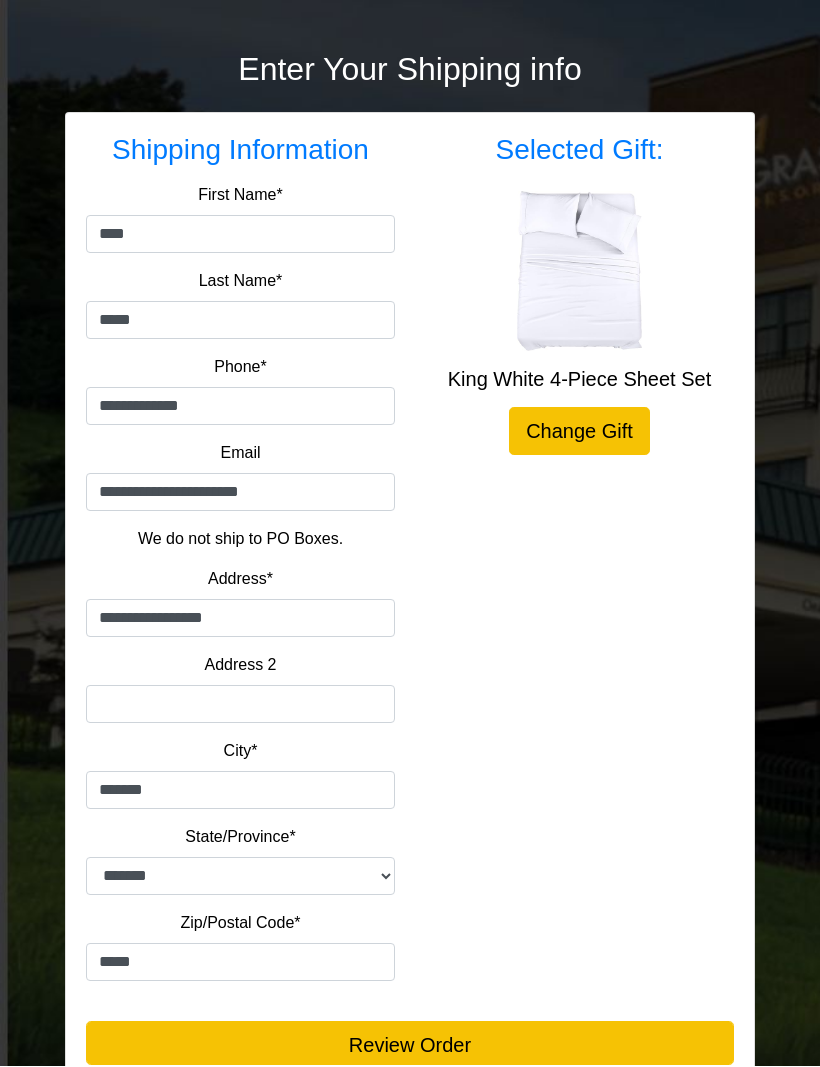 click on "Review Order" at bounding box center [410, 1044] 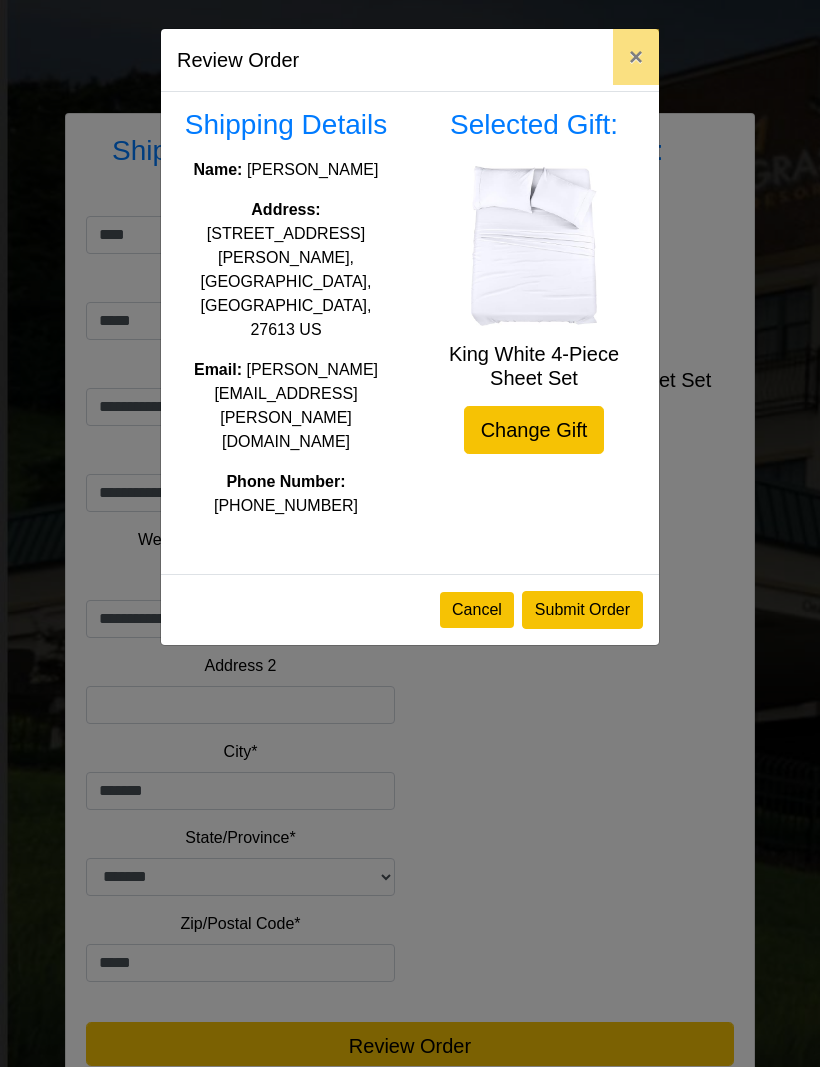 click on "Submit Order" at bounding box center (582, 610) 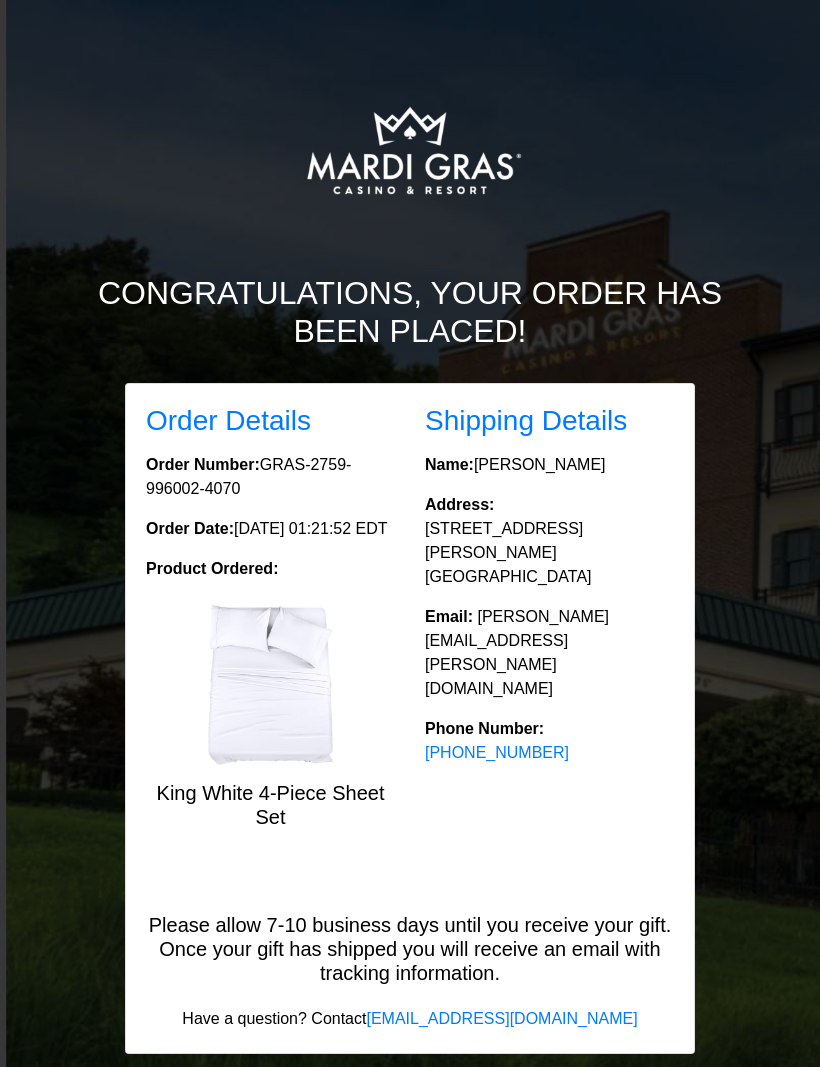 scroll, scrollTop: 0, scrollLeft: 0, axis: both 